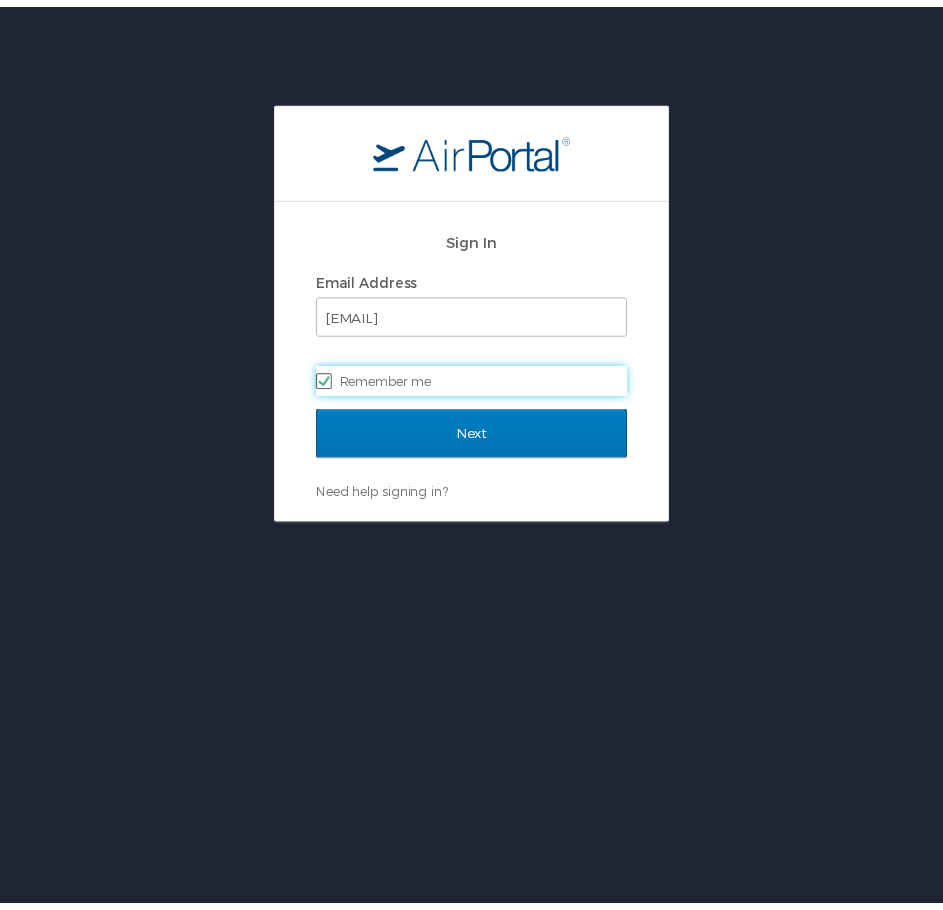 scroll, scrollTop: 0, scrollLeft: 0, axis: both 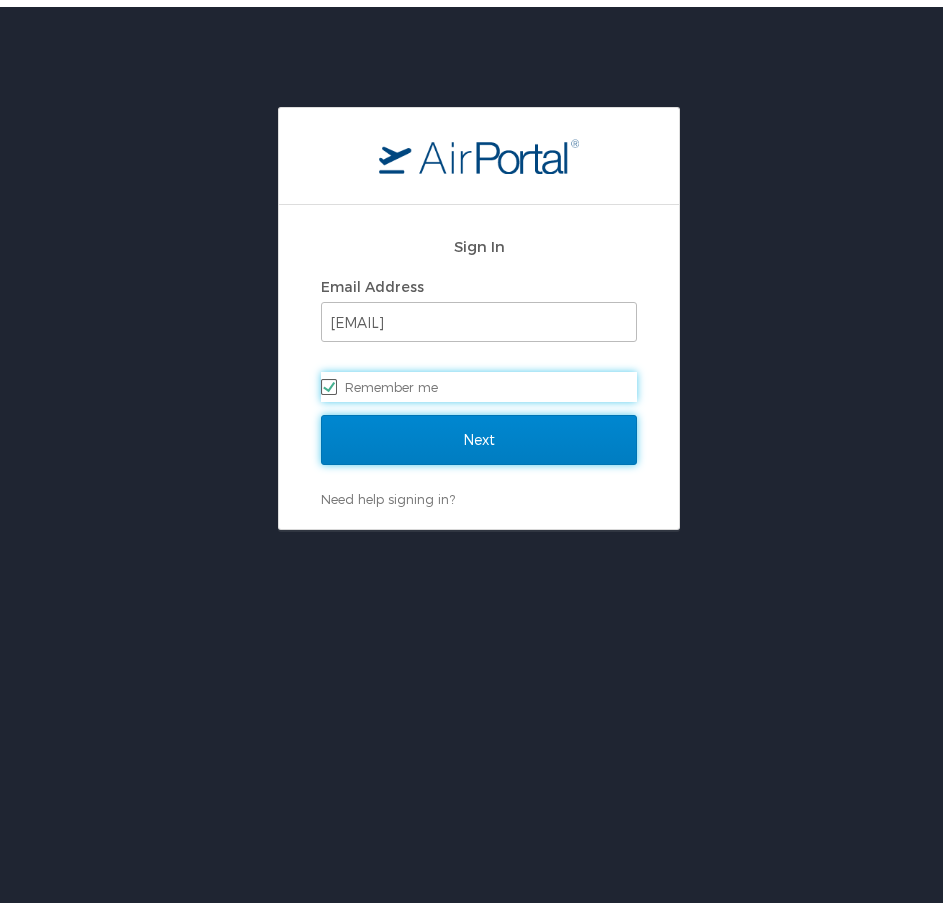 click on "Next" at bounding box center [479, 433] 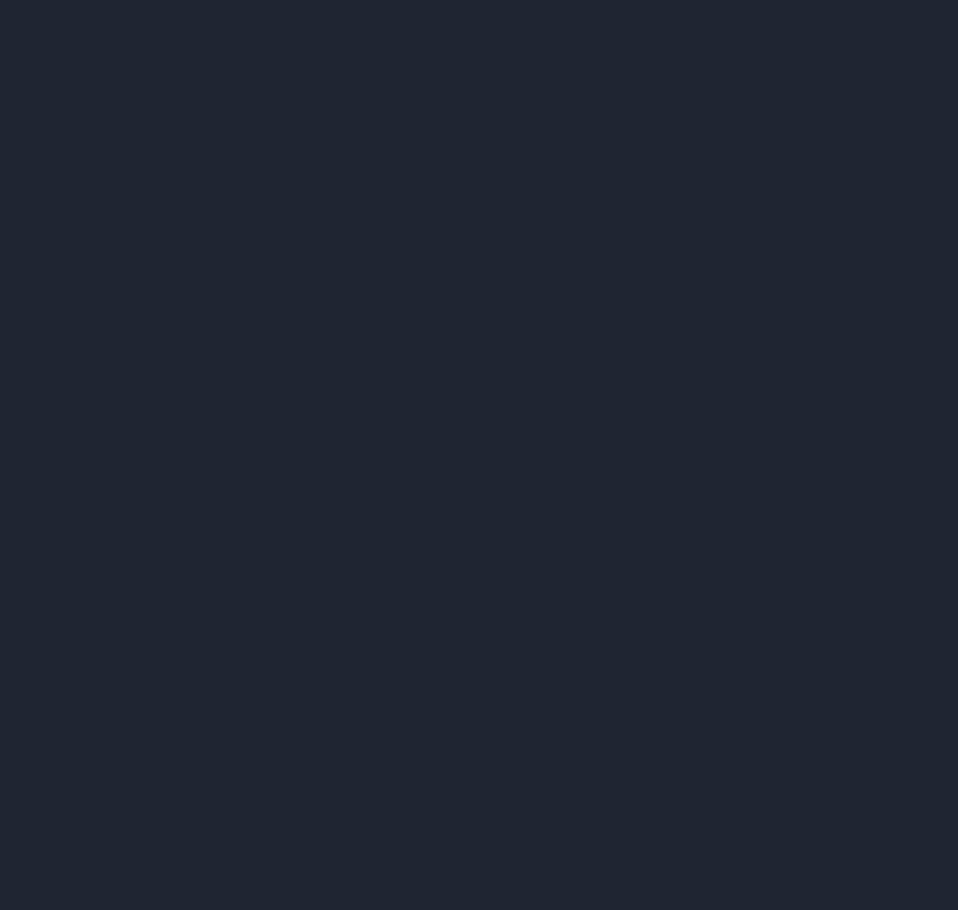 scroll, scrollTop: 0, scrollLeft: 0, axis: both 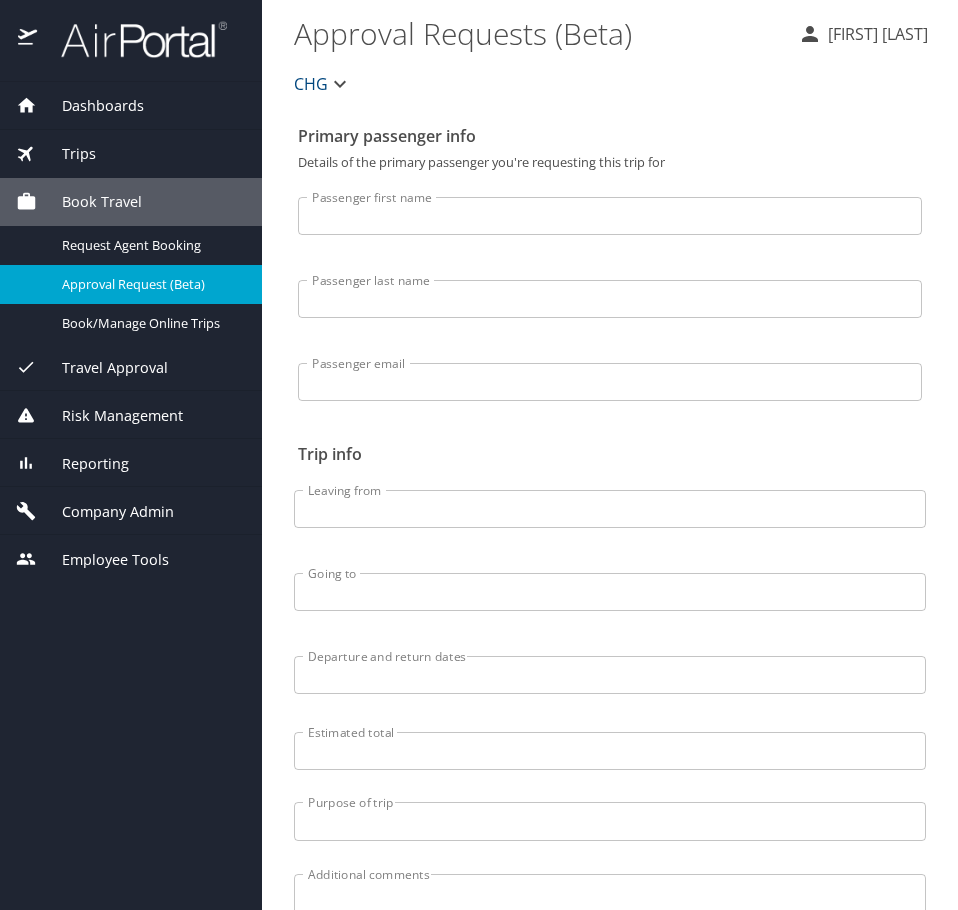 drag, startPoint x: 183, startPoint y: 462, endPoint x: 183, endPoint y: 474, distance: 12 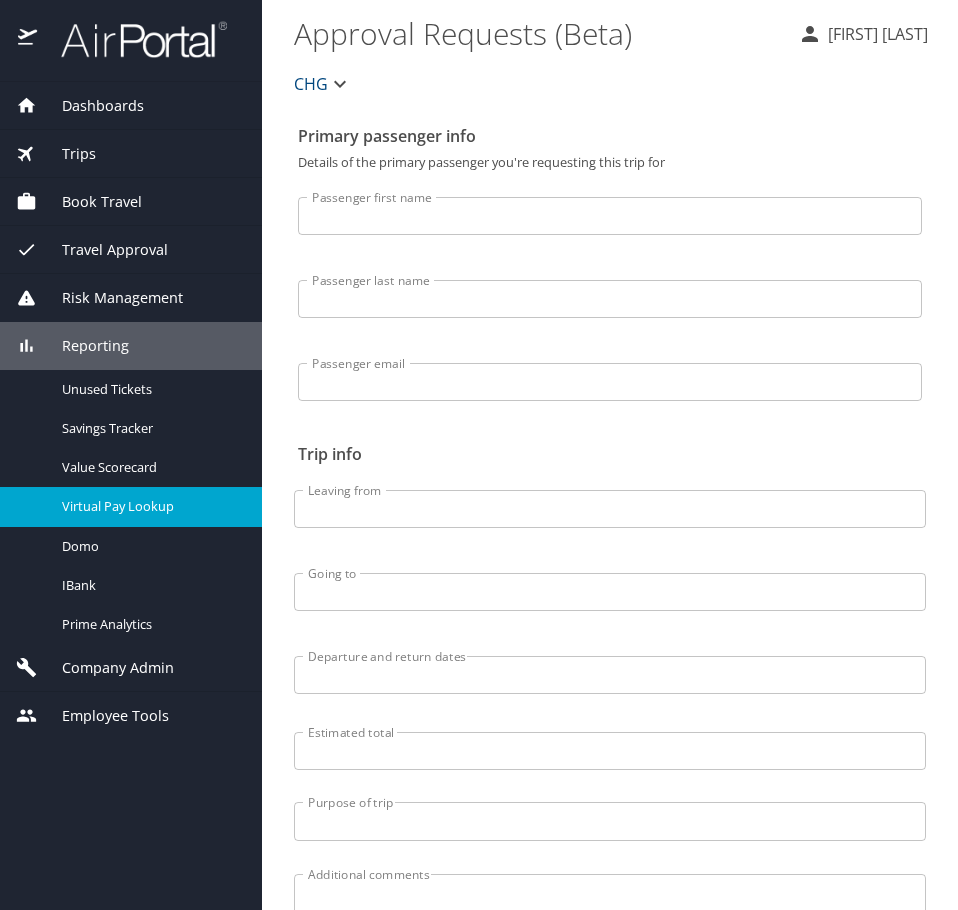 click on "Virtual Pay Lookup" at bounding box center [150, 506] 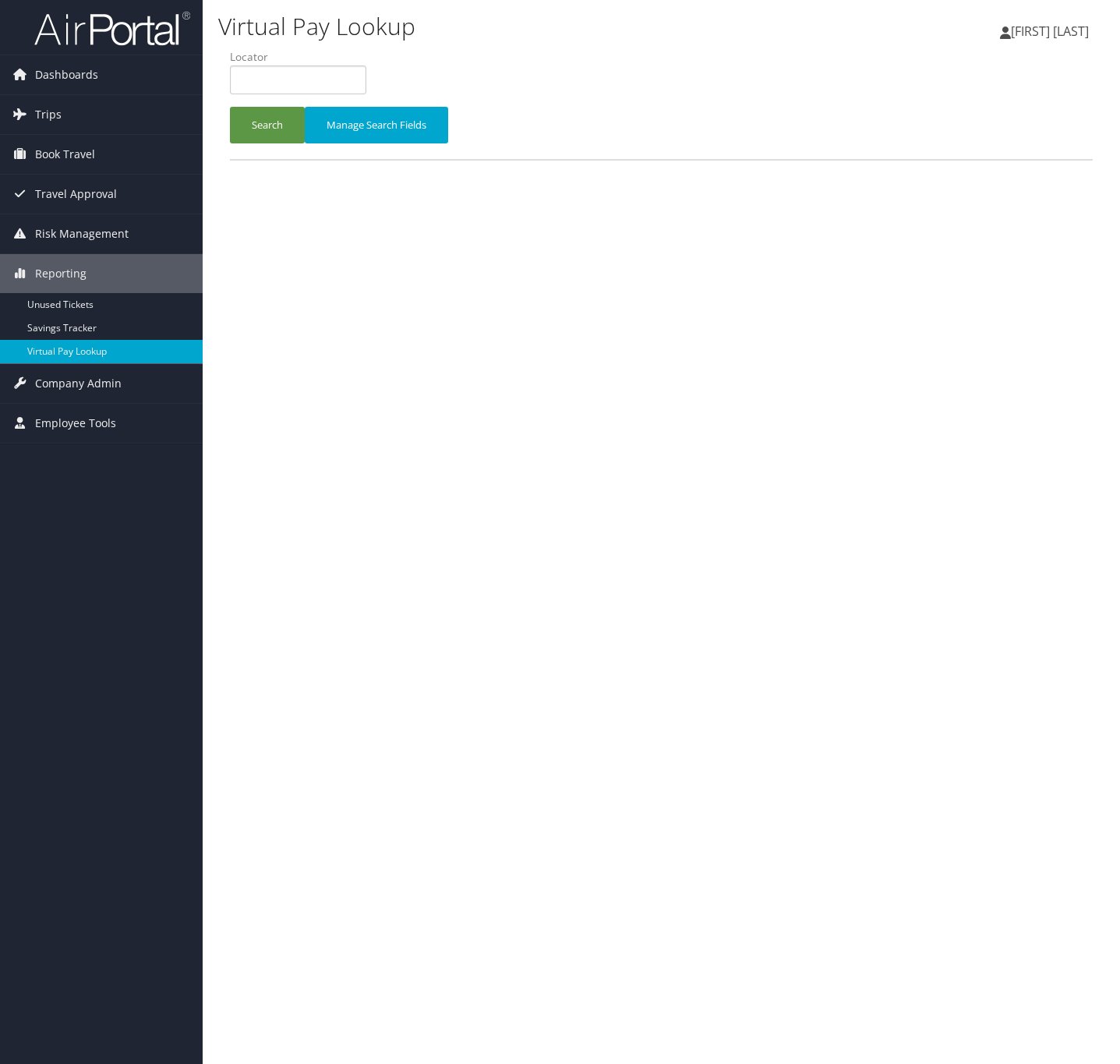 scroll, scrollTop: 0, scrollLeft: 0, axis: both 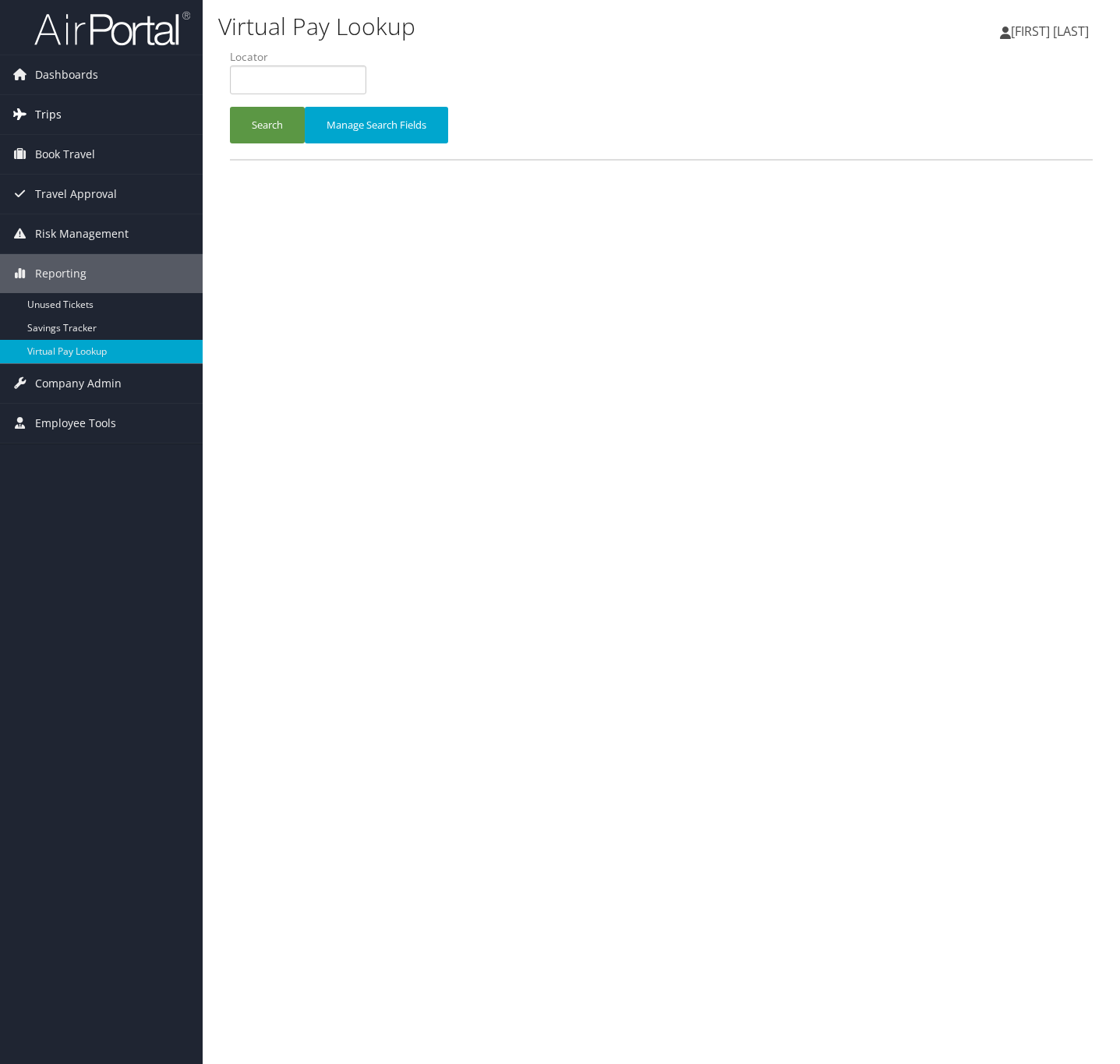 click on "Trips" at bounding box center [101, 115] 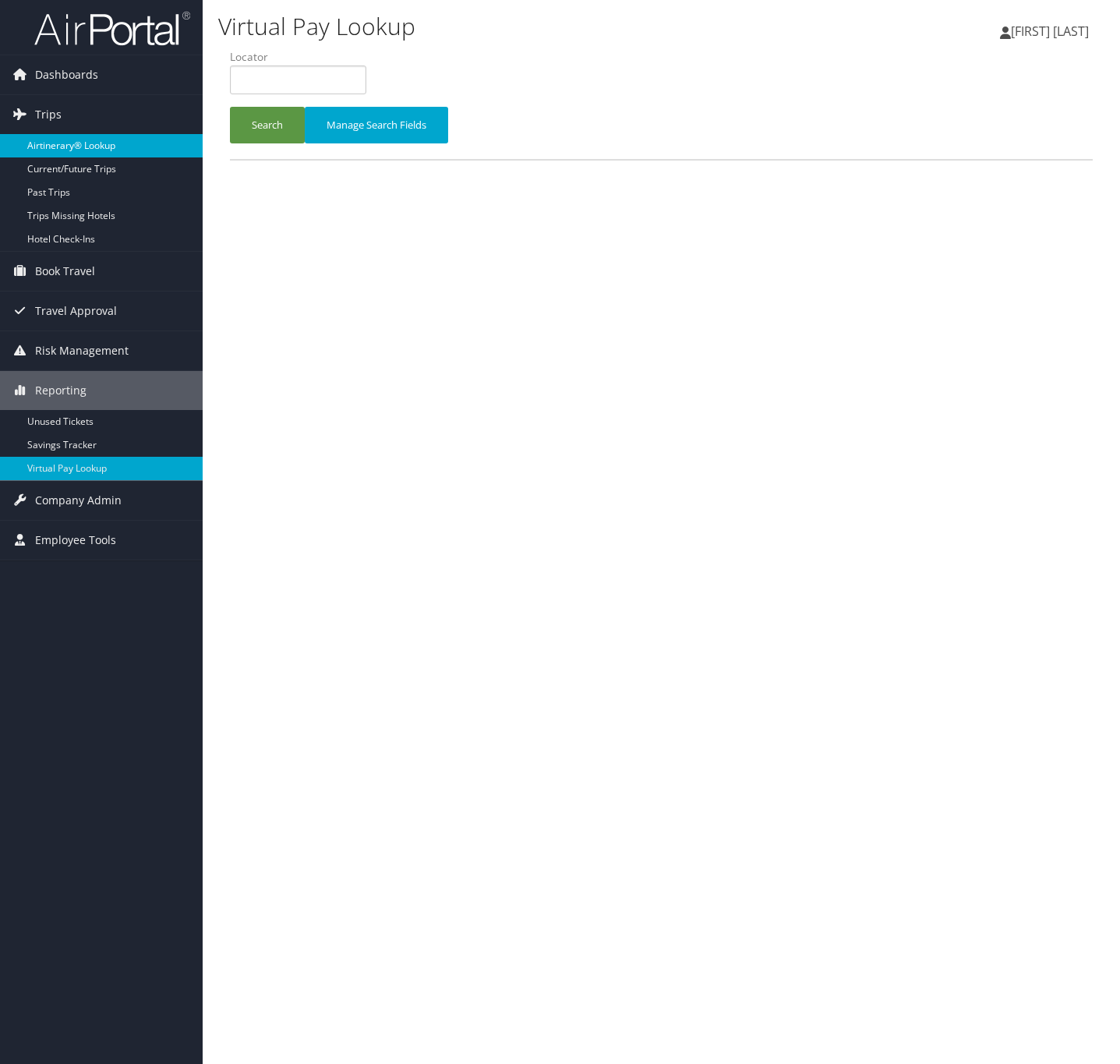 click on "Airtinerary® Lookup" at bounding box center (101, 146) 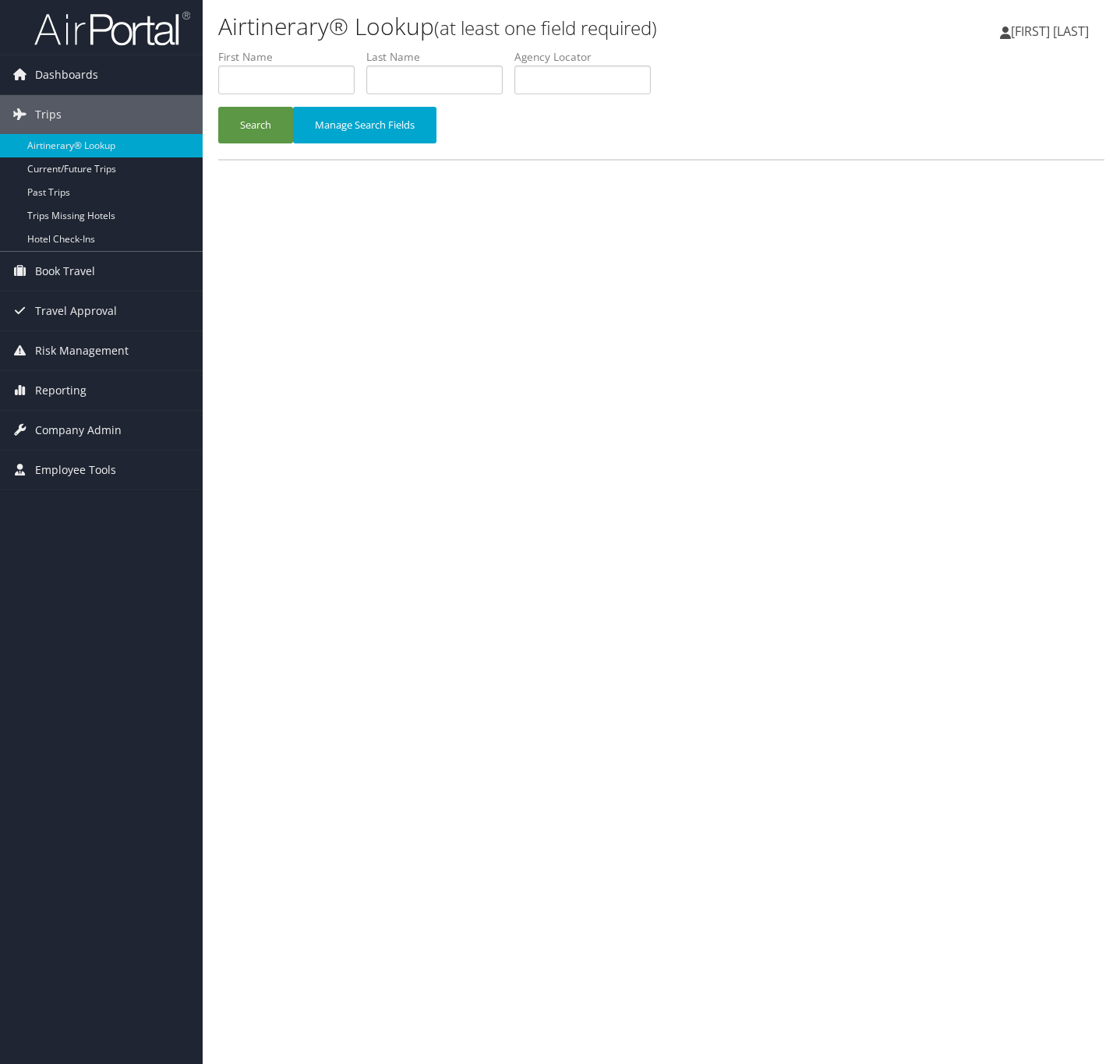scroll, scrollTop: 0, scrollLeft: 0, axis: both 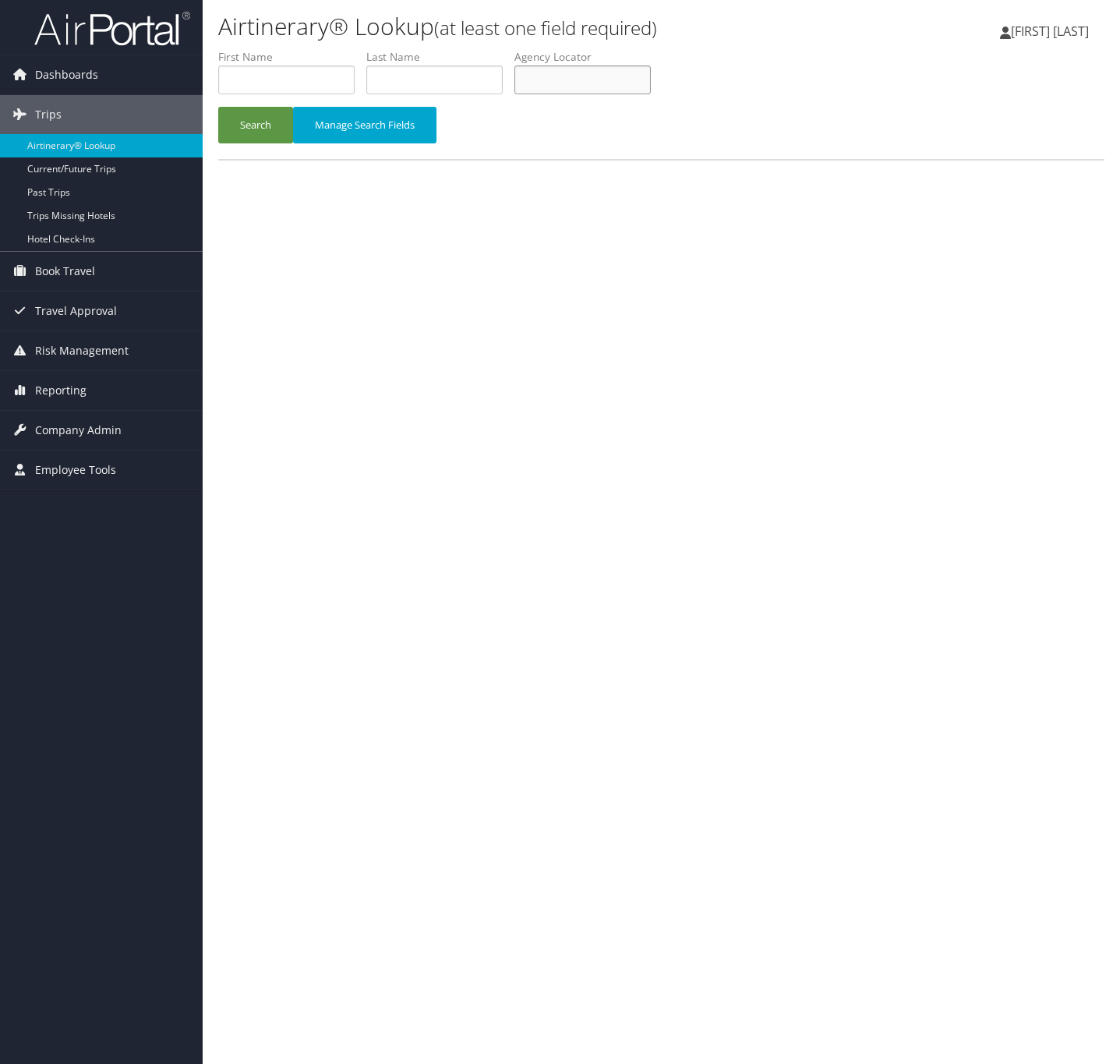 click at bounding box center [582, 80] 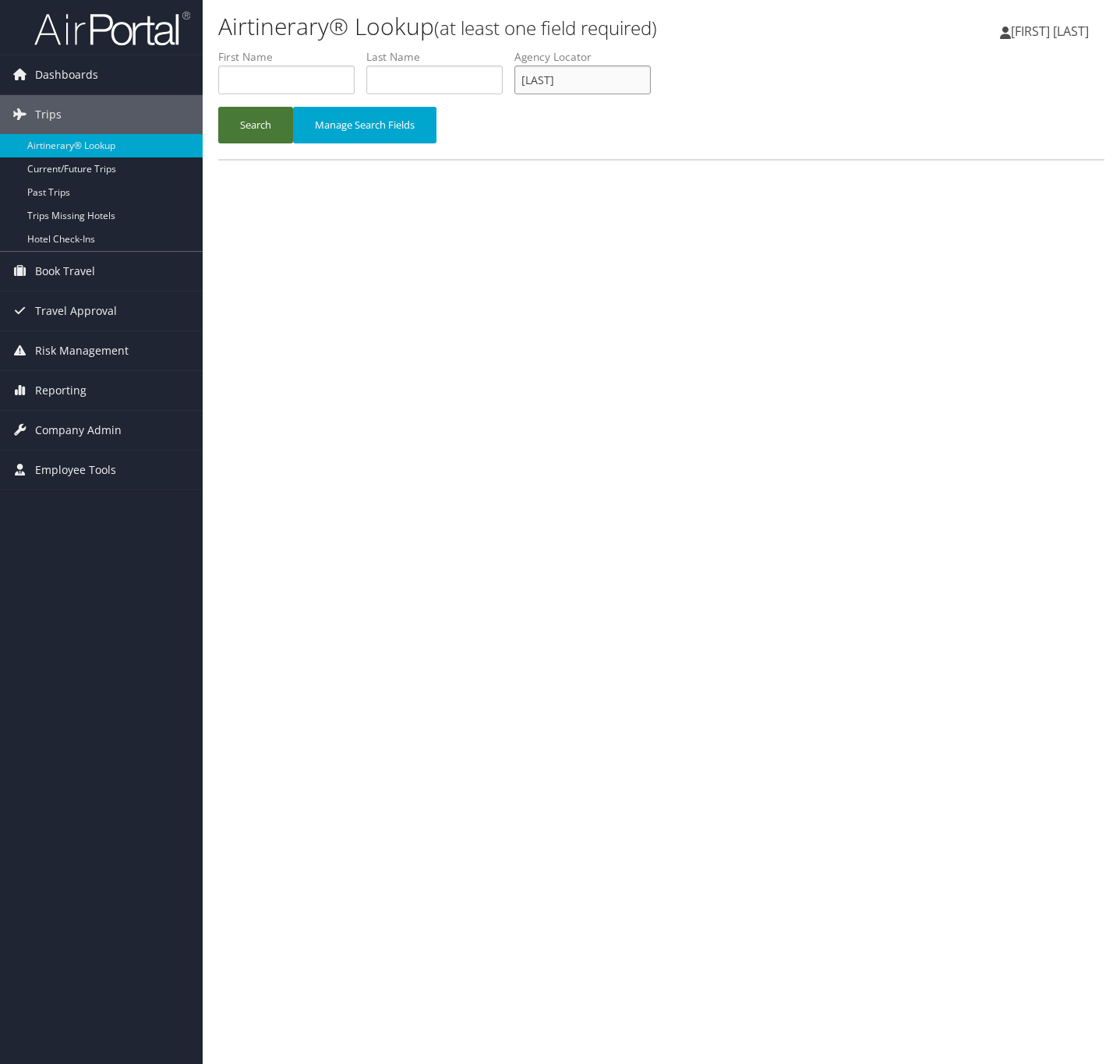 type on "HDDJVD" 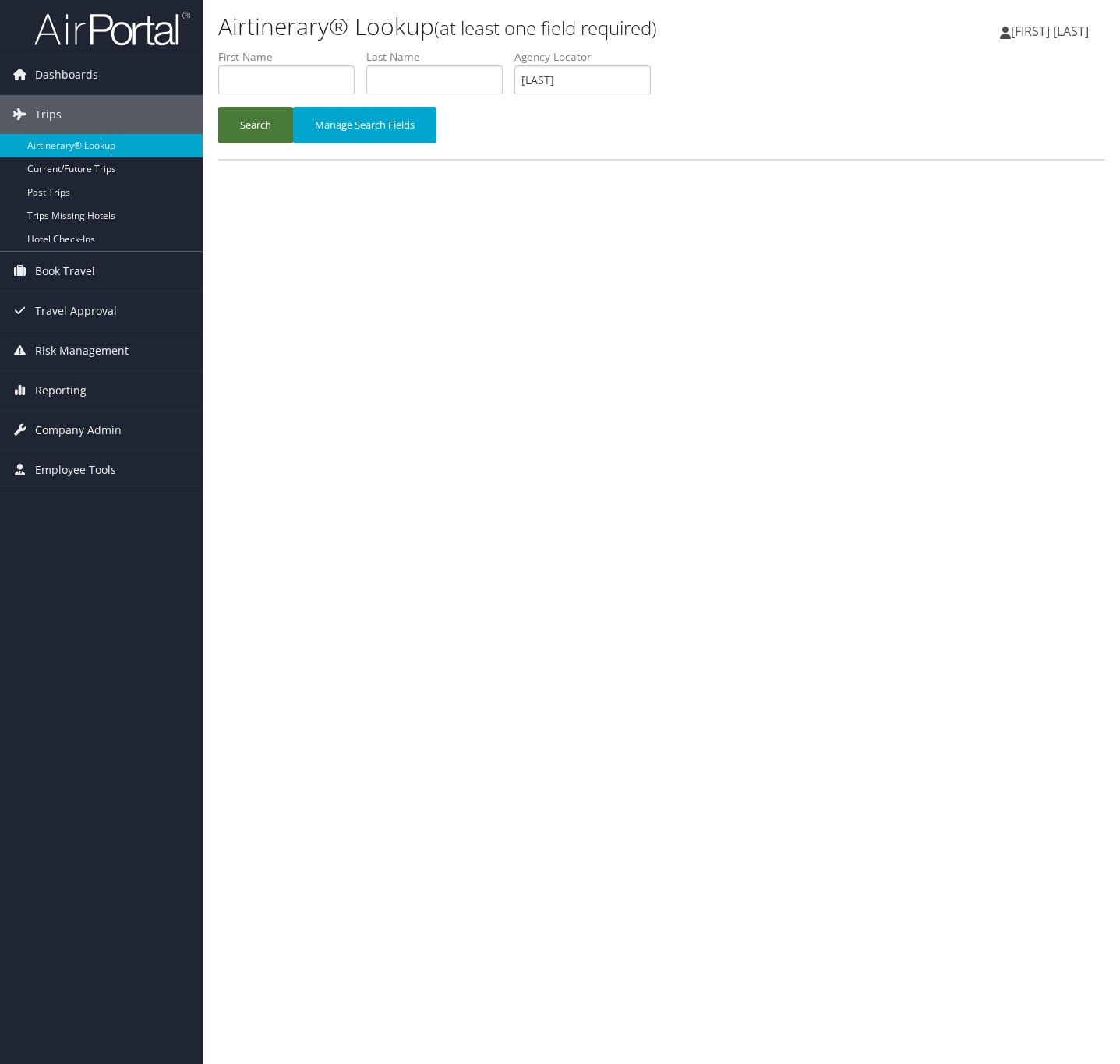 click on "Search" at bounding box center [256, 125] 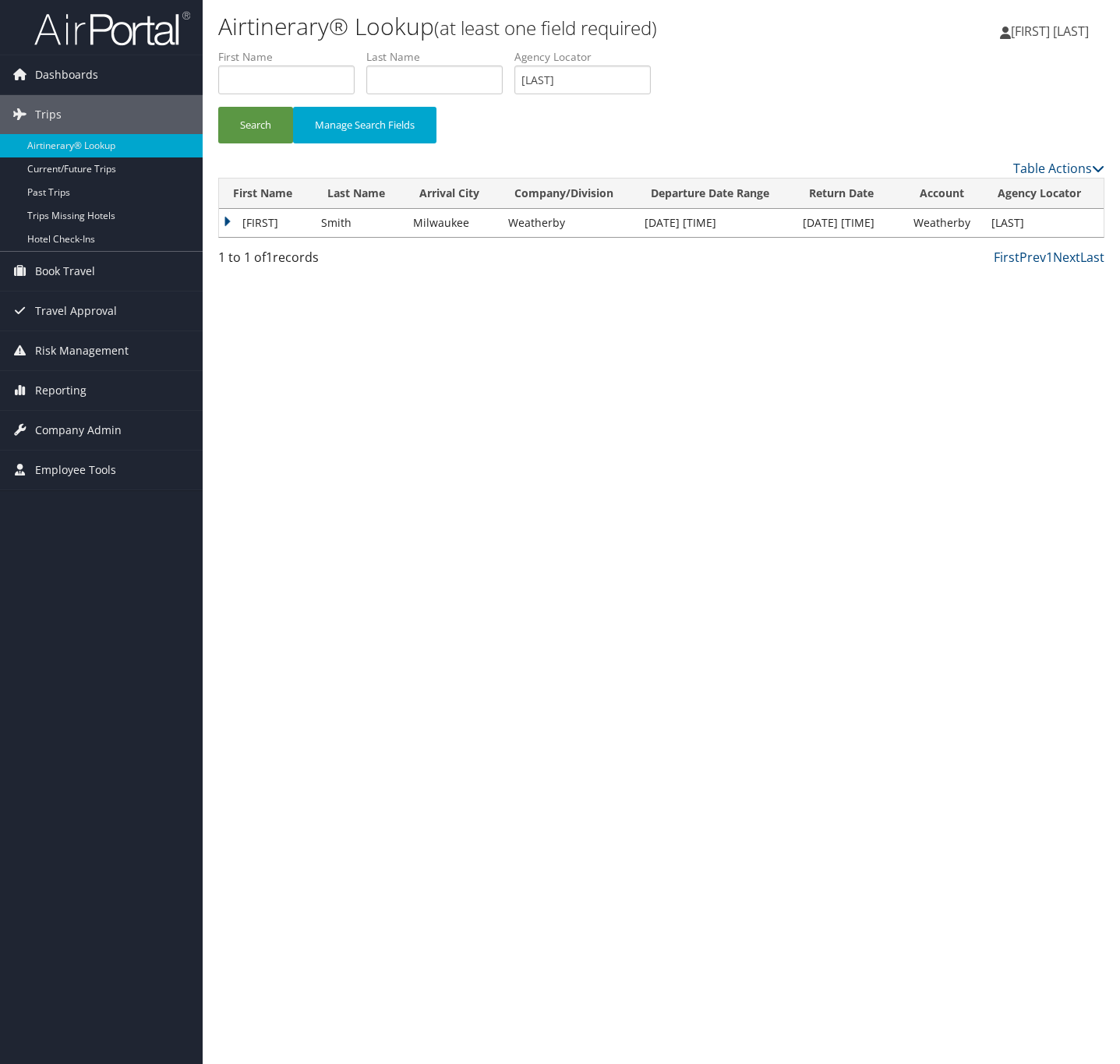 click on "Kevin" at bounding box center (266, 223) 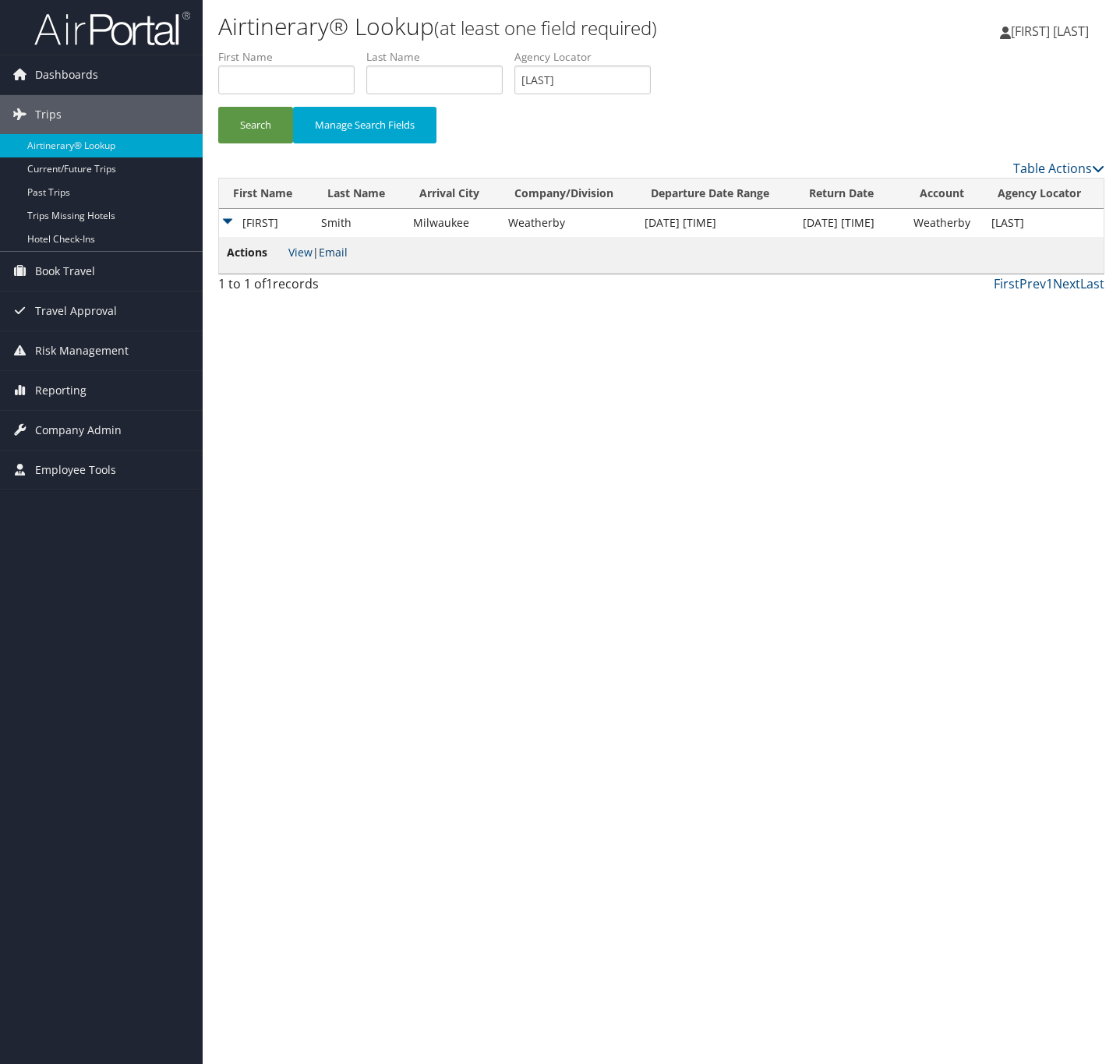 click on "Email" at bounding box center [333, 252] 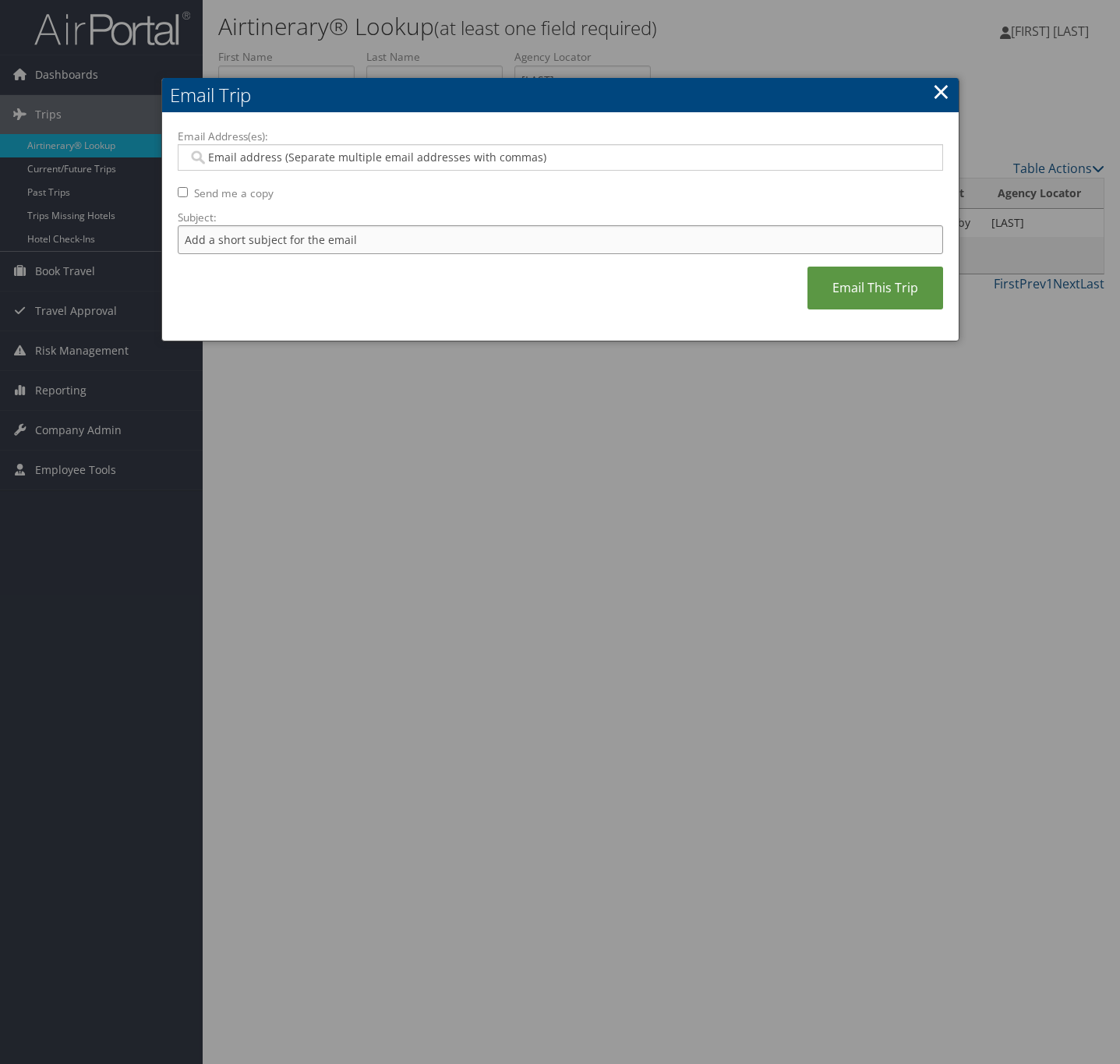 click on "Subject:" at bounding box center (560, 239) 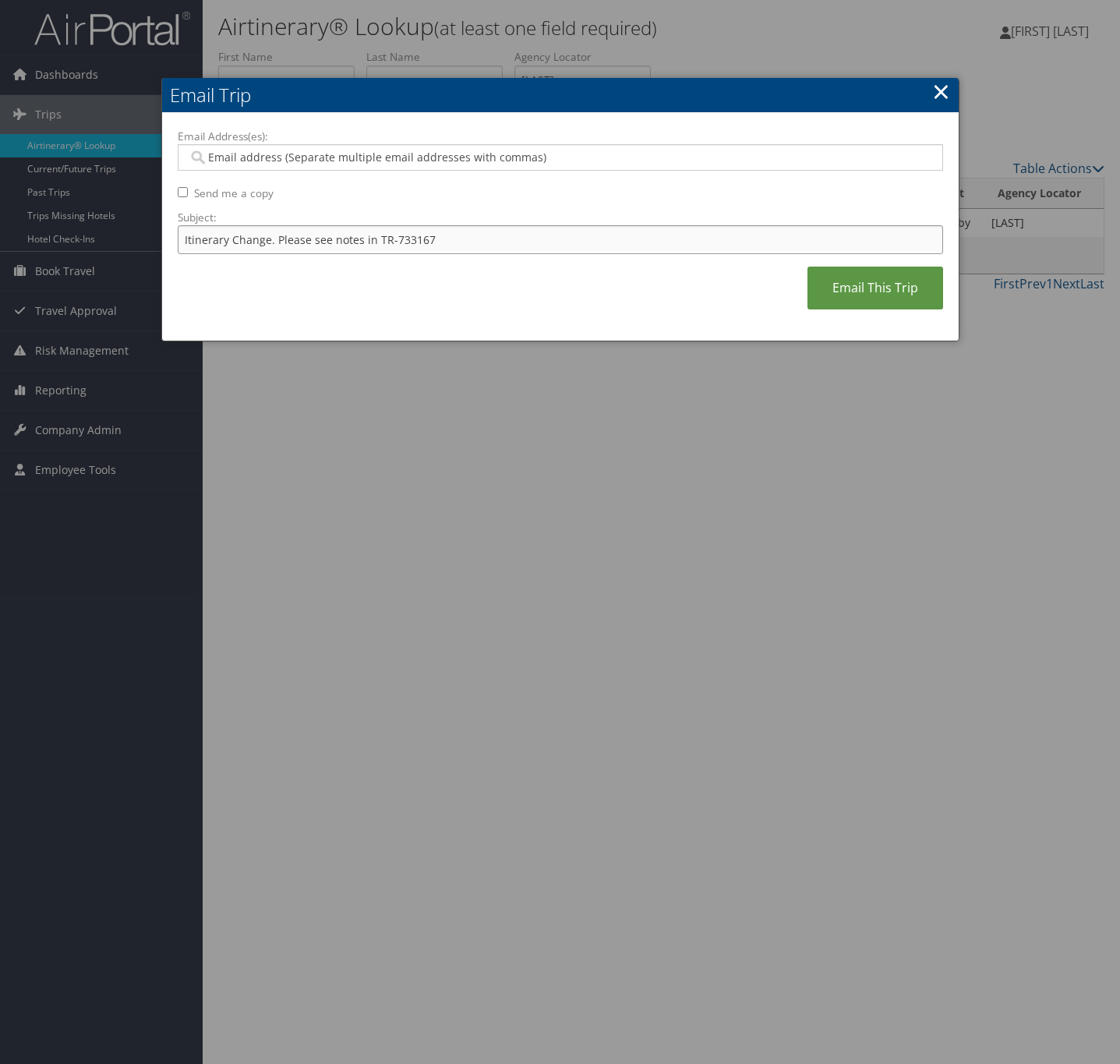 click on "Itinerary Change. Please see notes in TR-733167" at bounding box center (560, 239) 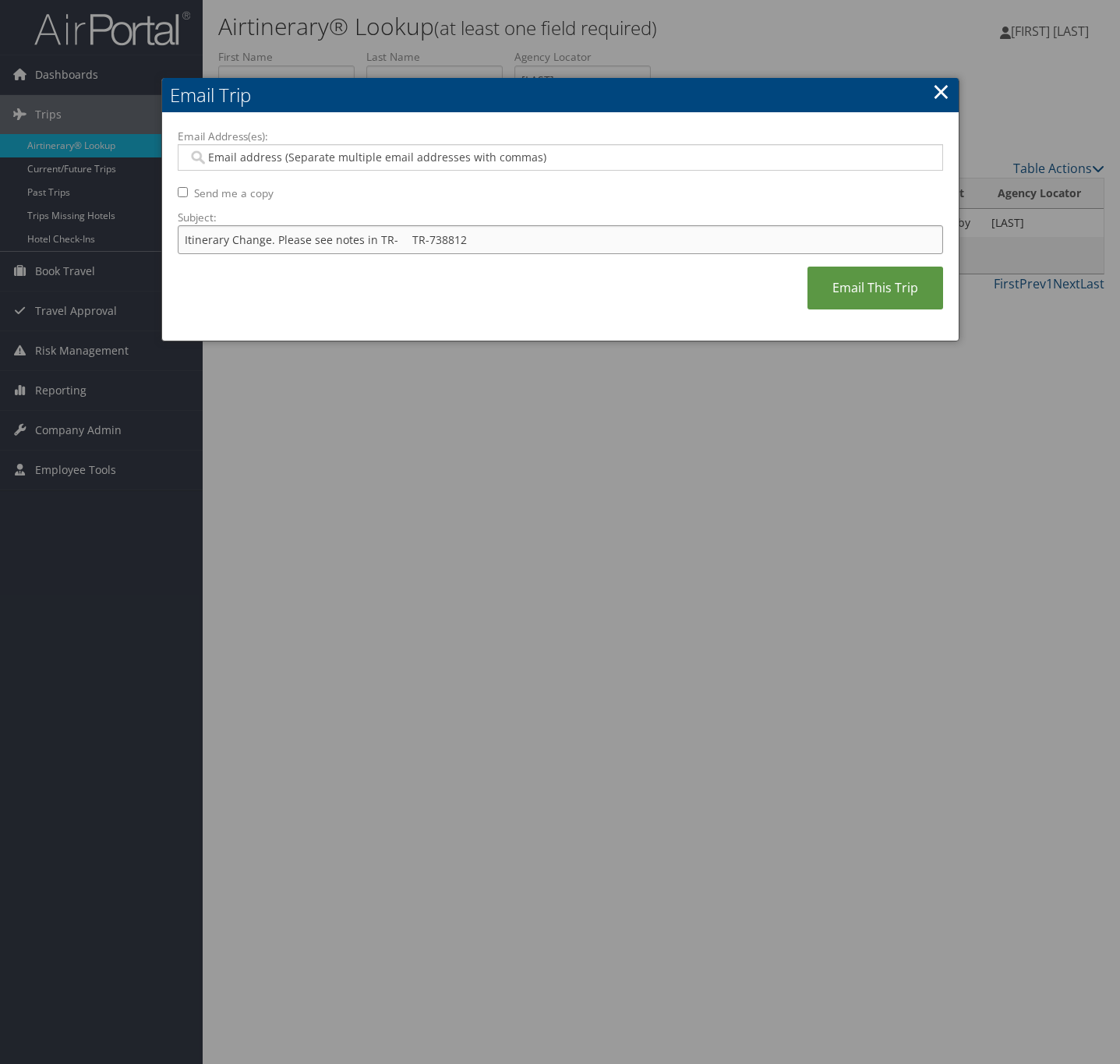 drag, startPoint x: 374, startPoint y: 237, endPoint x: 410, endPoint y: 237, distance: 36 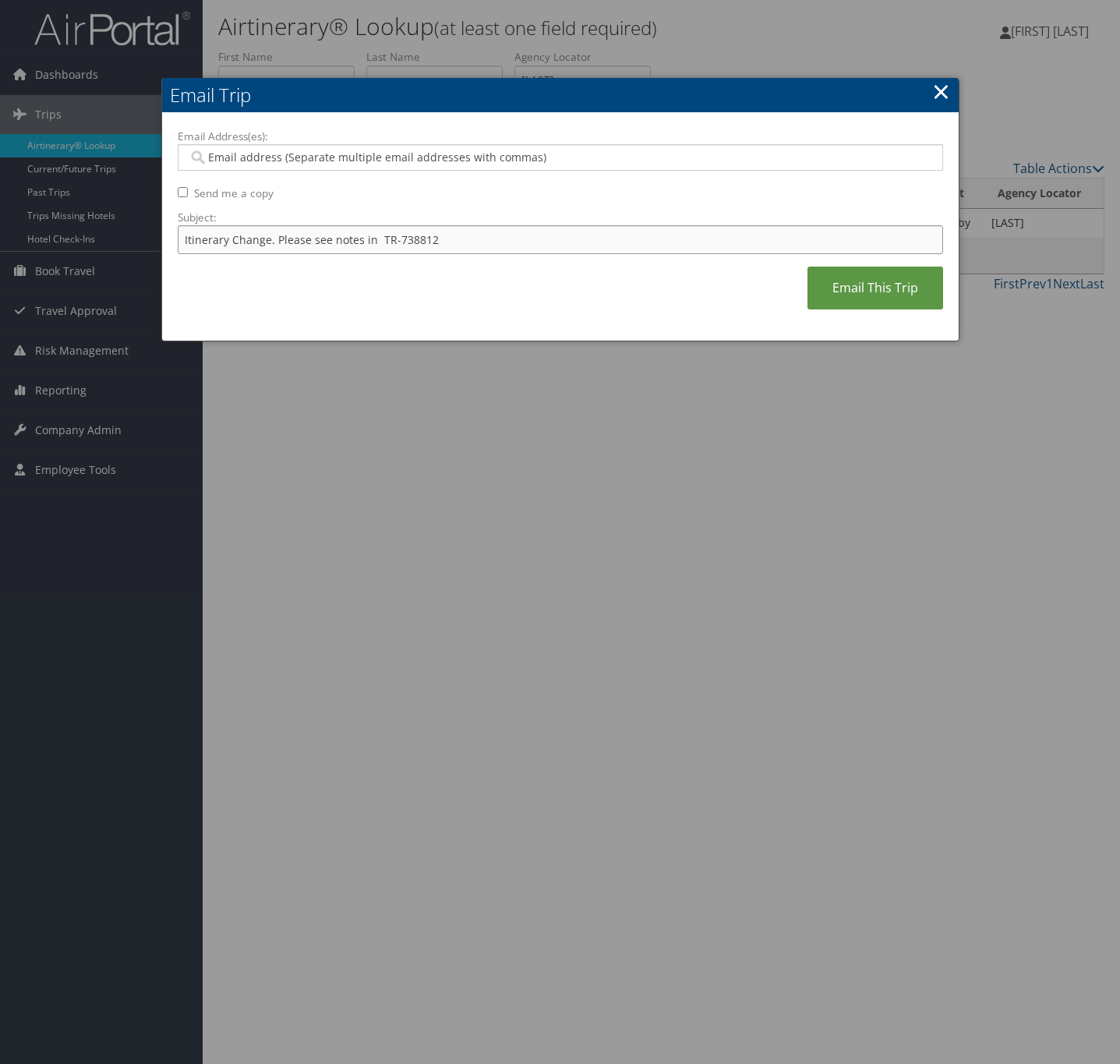 type on "Itinerary Change. Please see notes in  TR-738812" 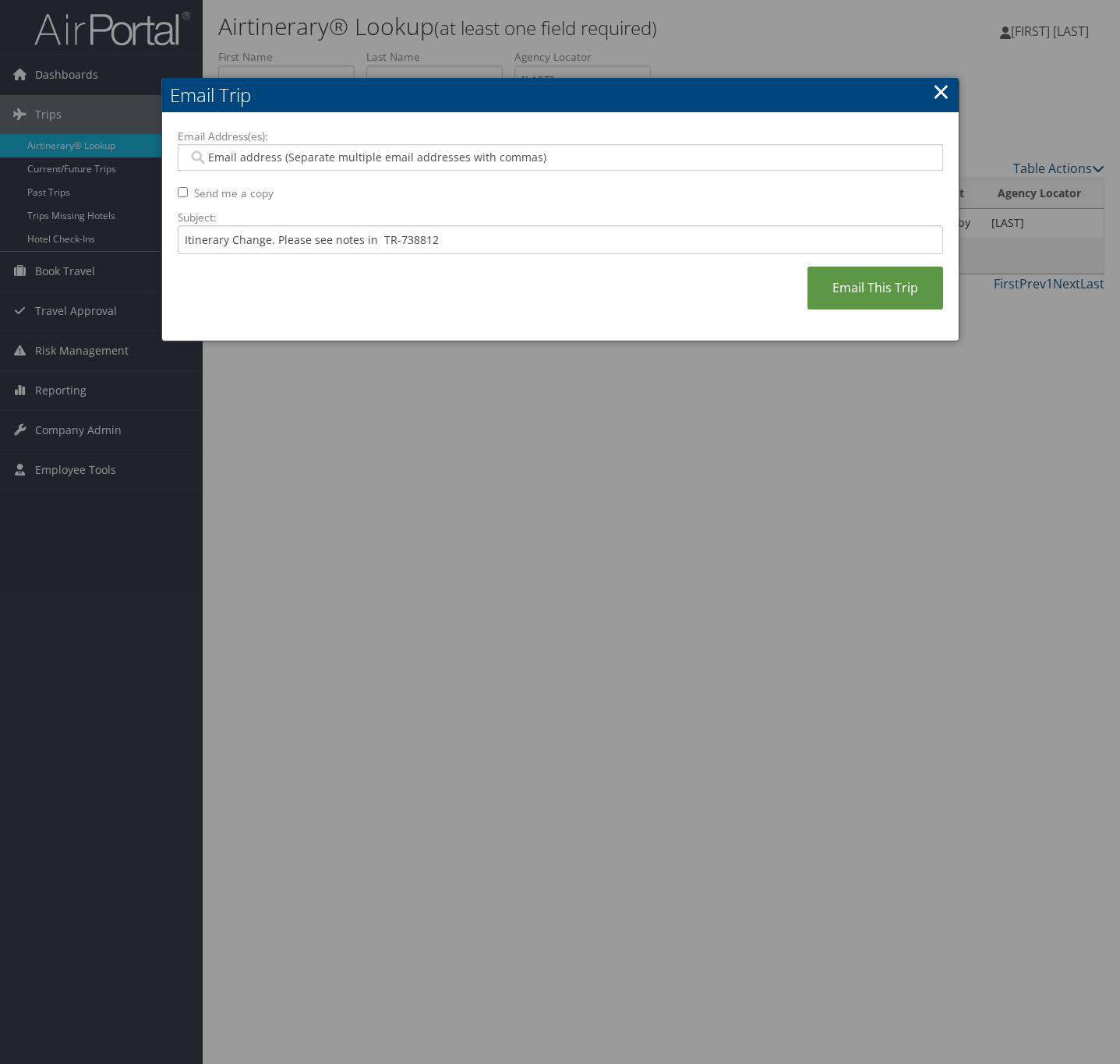 click on "Email Address(es):" at bounding box center [559, 157] 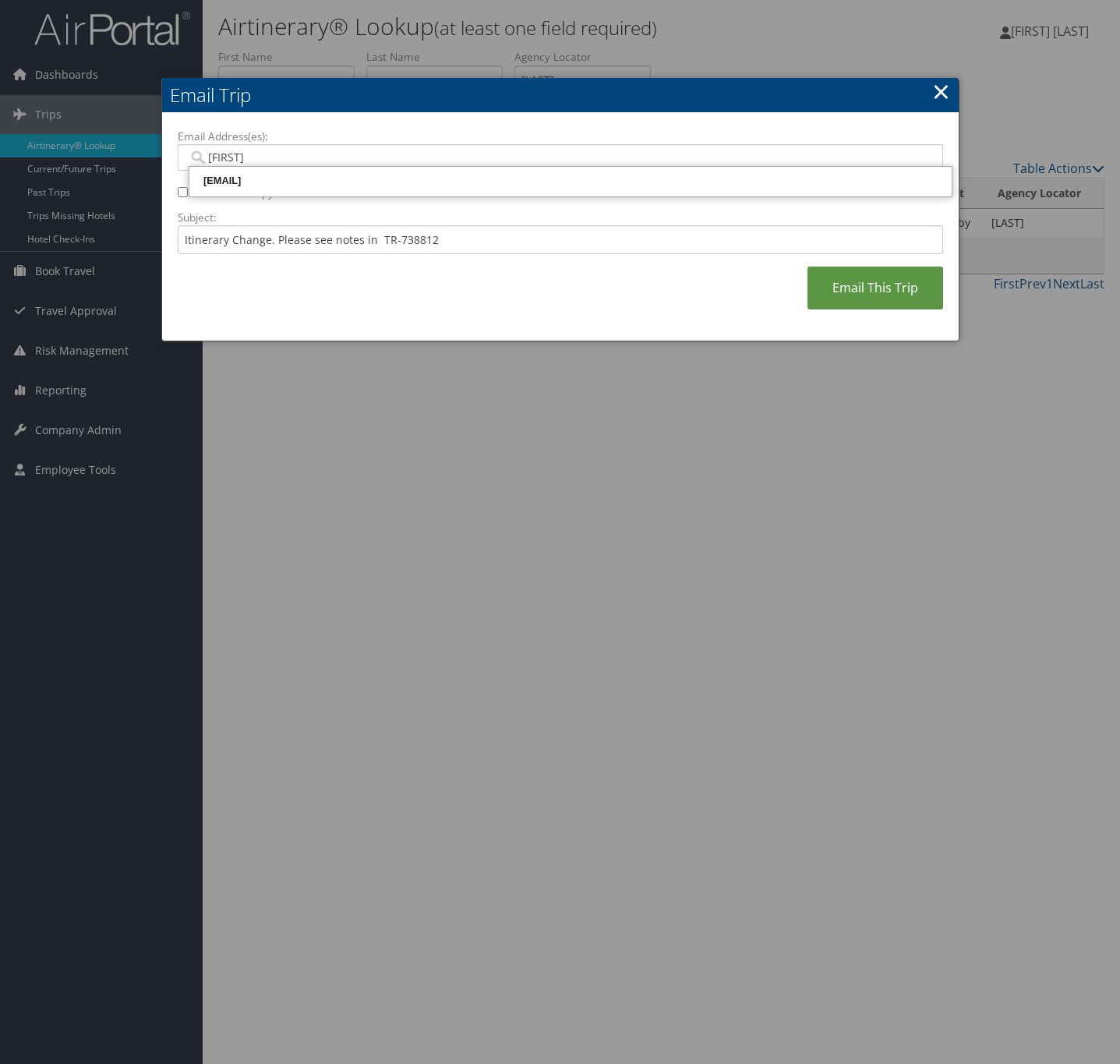type on "michelle" 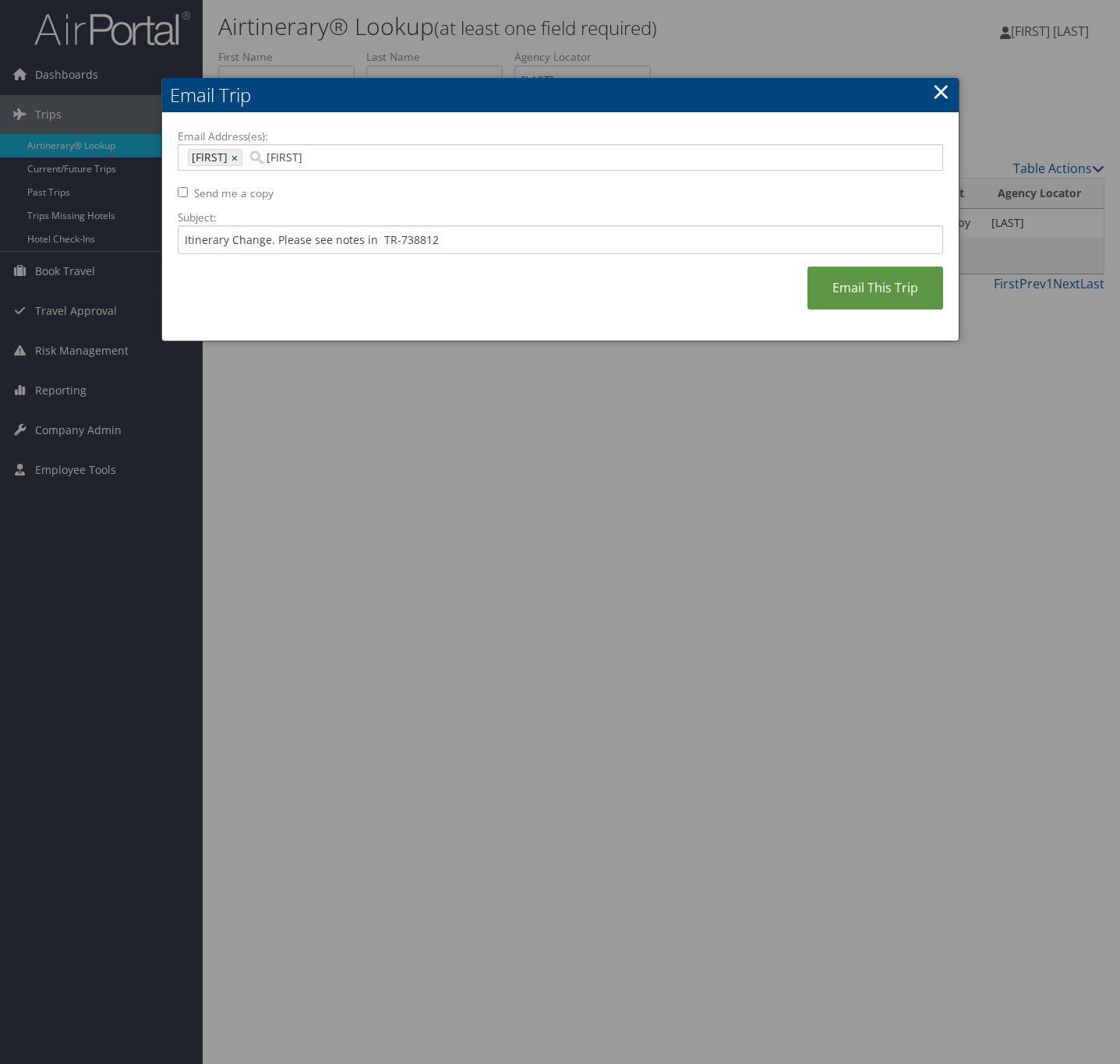 type on "michelle" 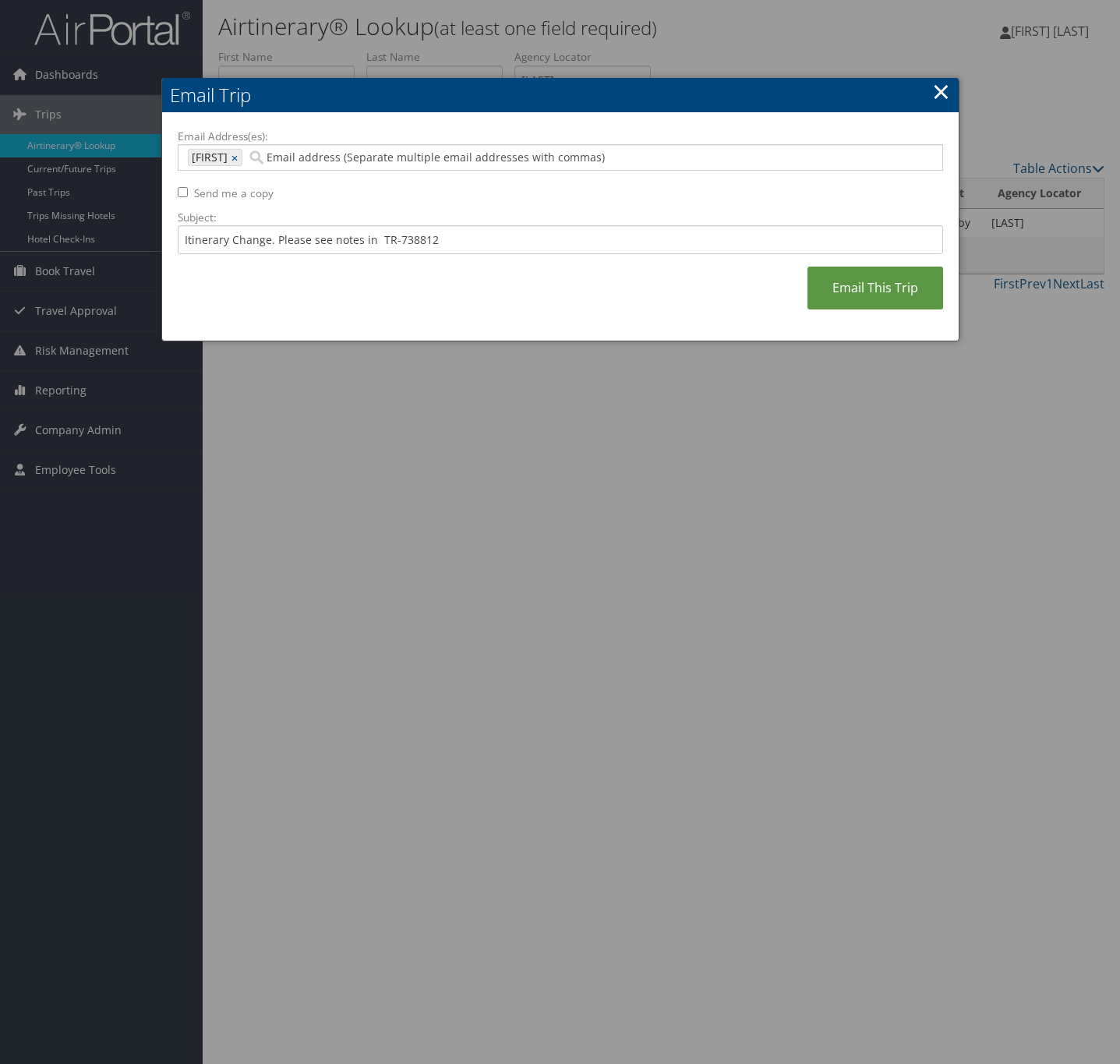 type on "=" 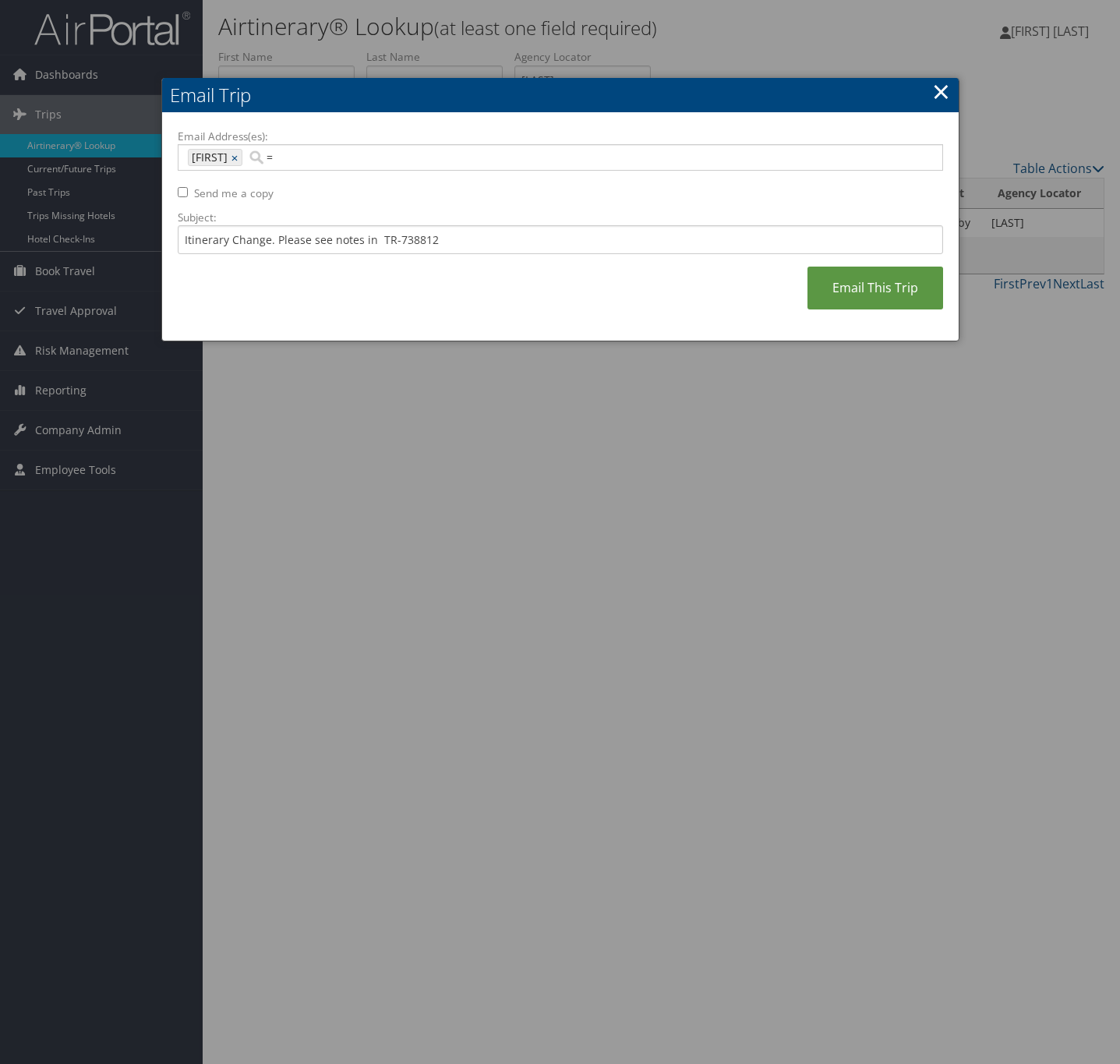 type 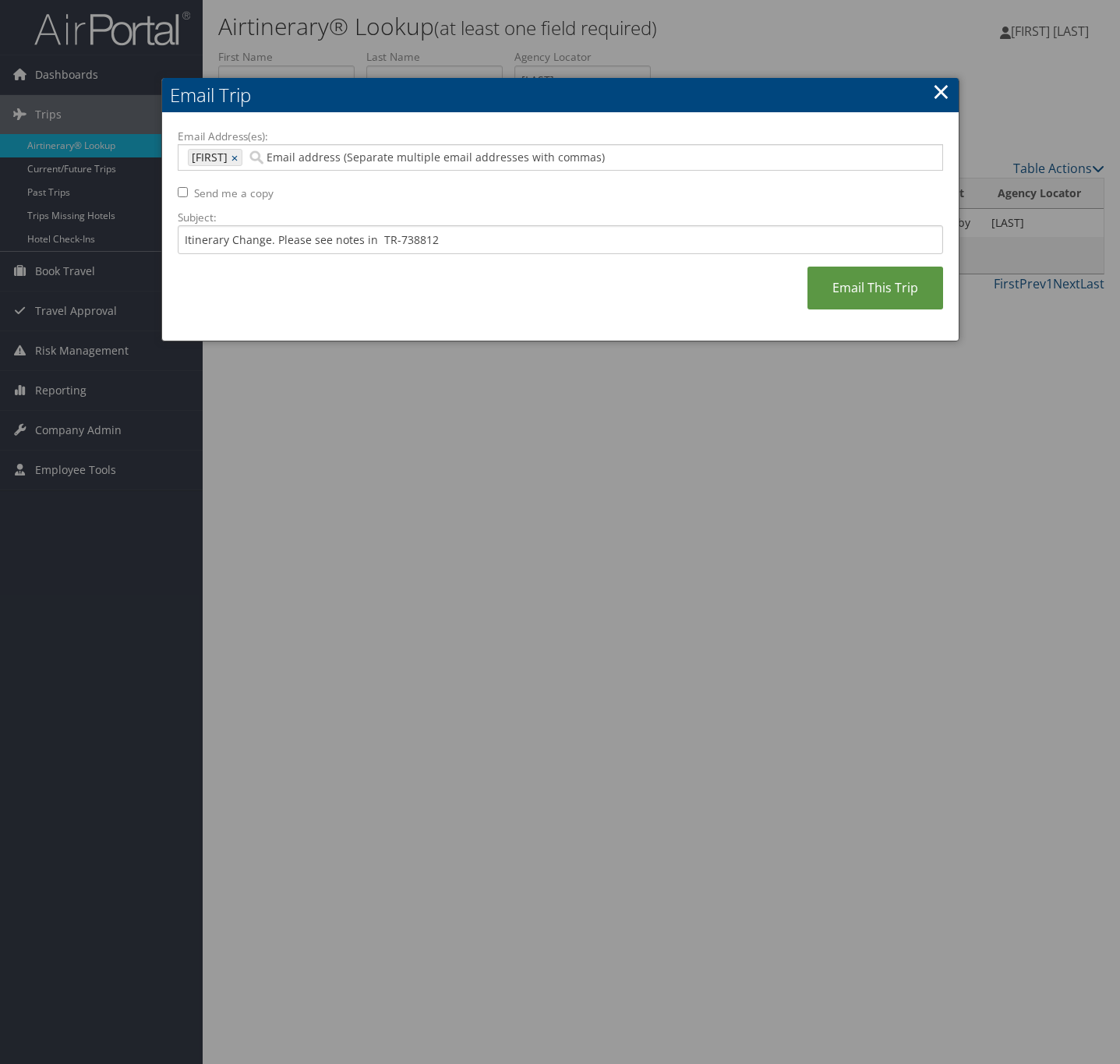type on "michelle" 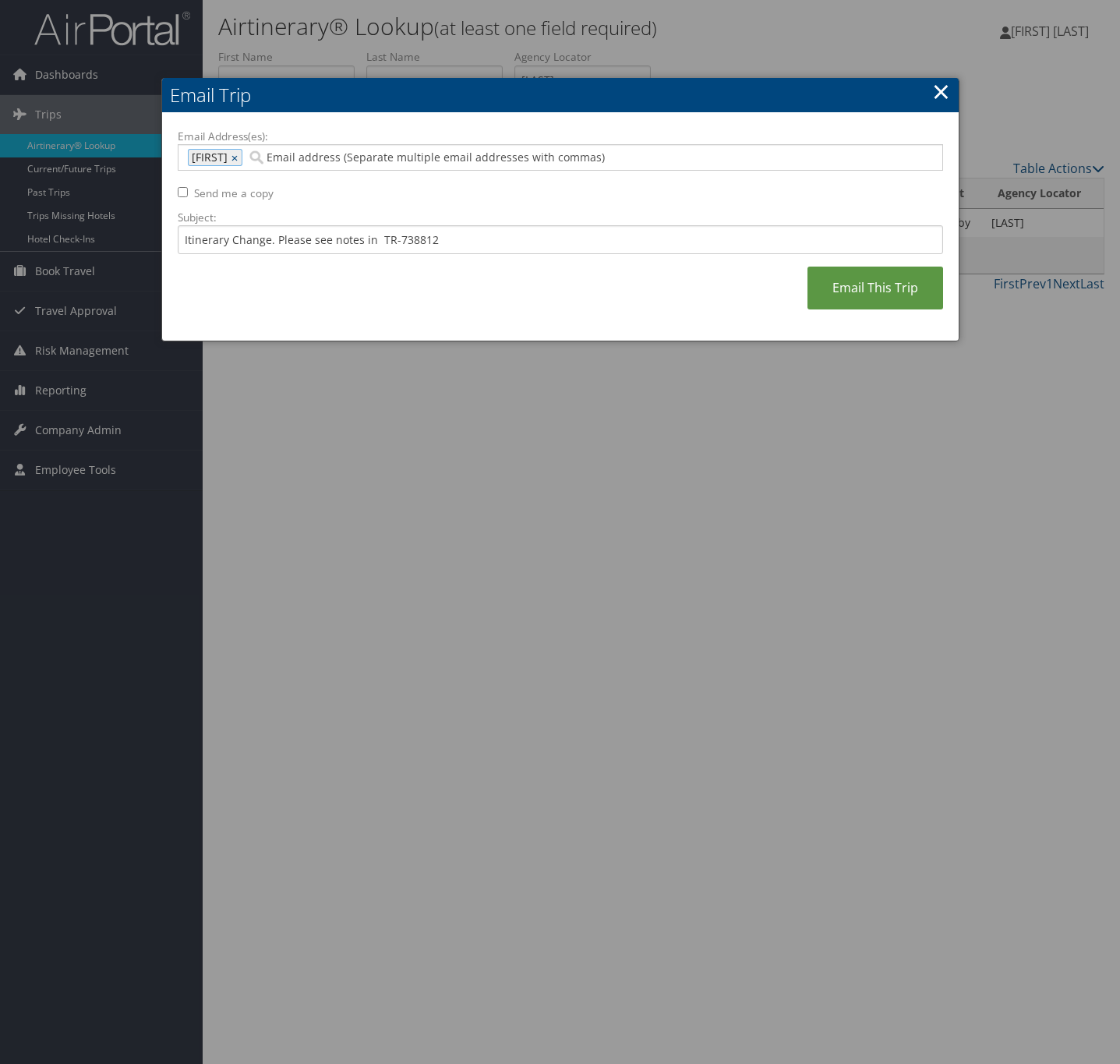 type 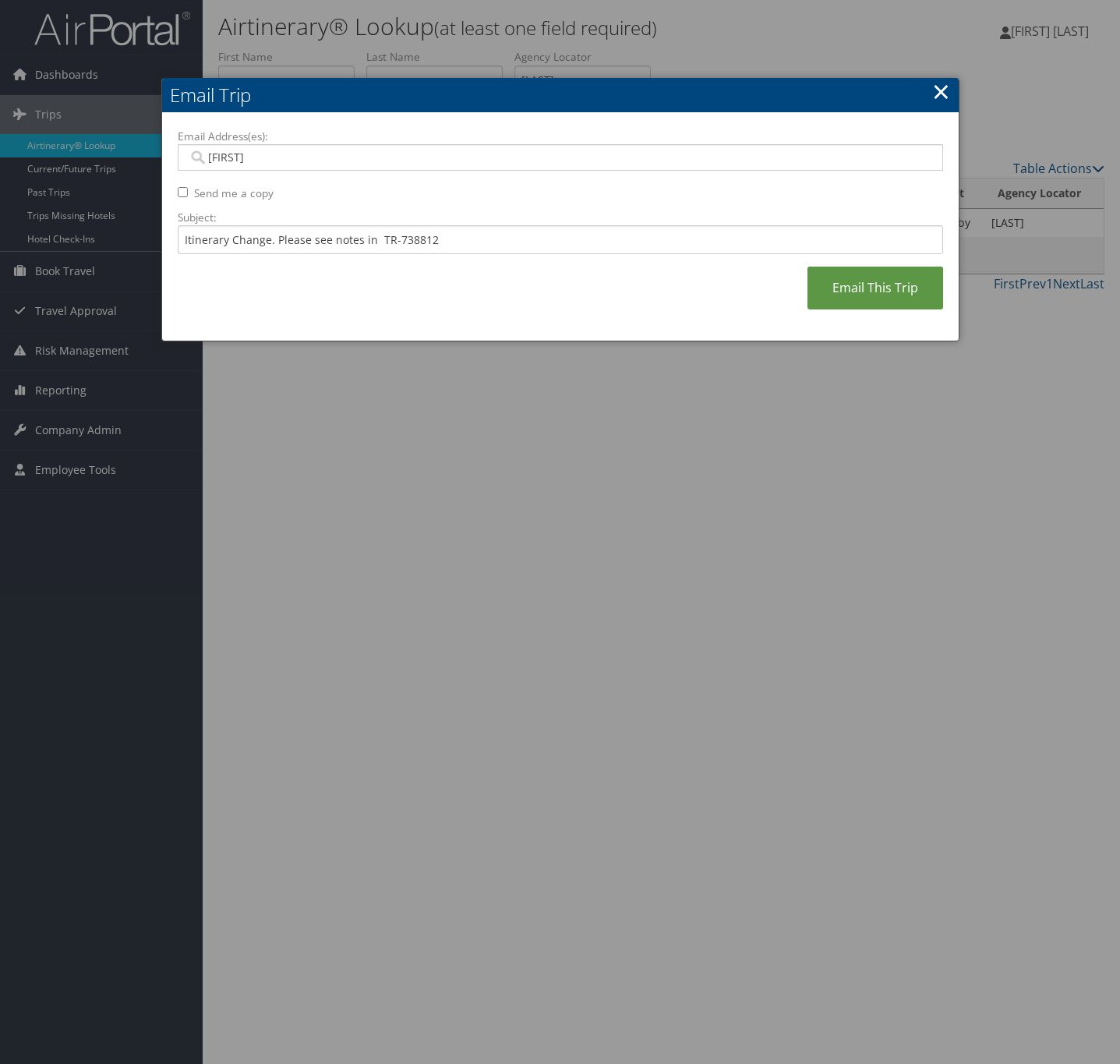 type on "masha" 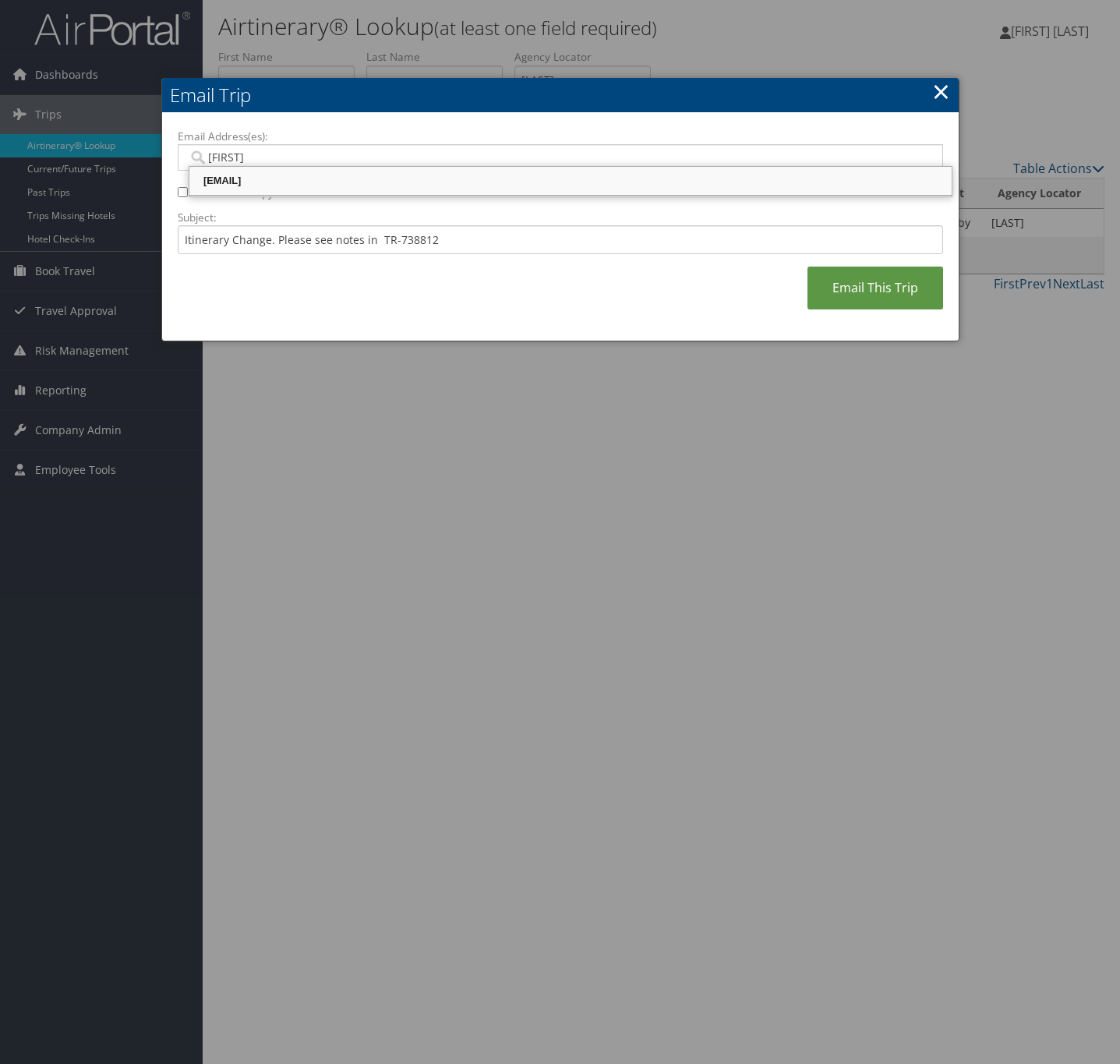 click on "mashawndra.davis@weatherbyhealthcare.com" at bounding box center [571, 181] 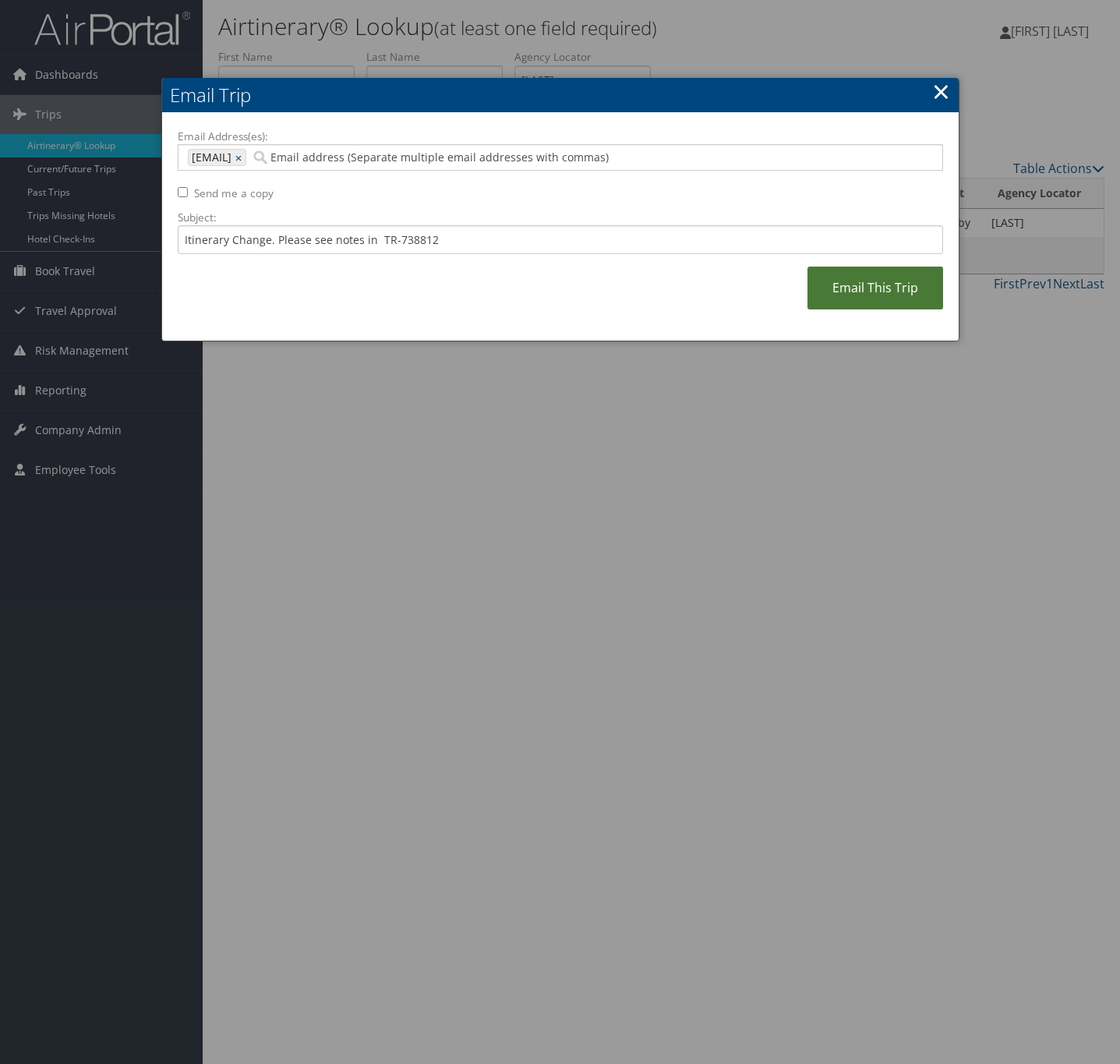 click on "Email This Trip" at bounding box center (875, 288) 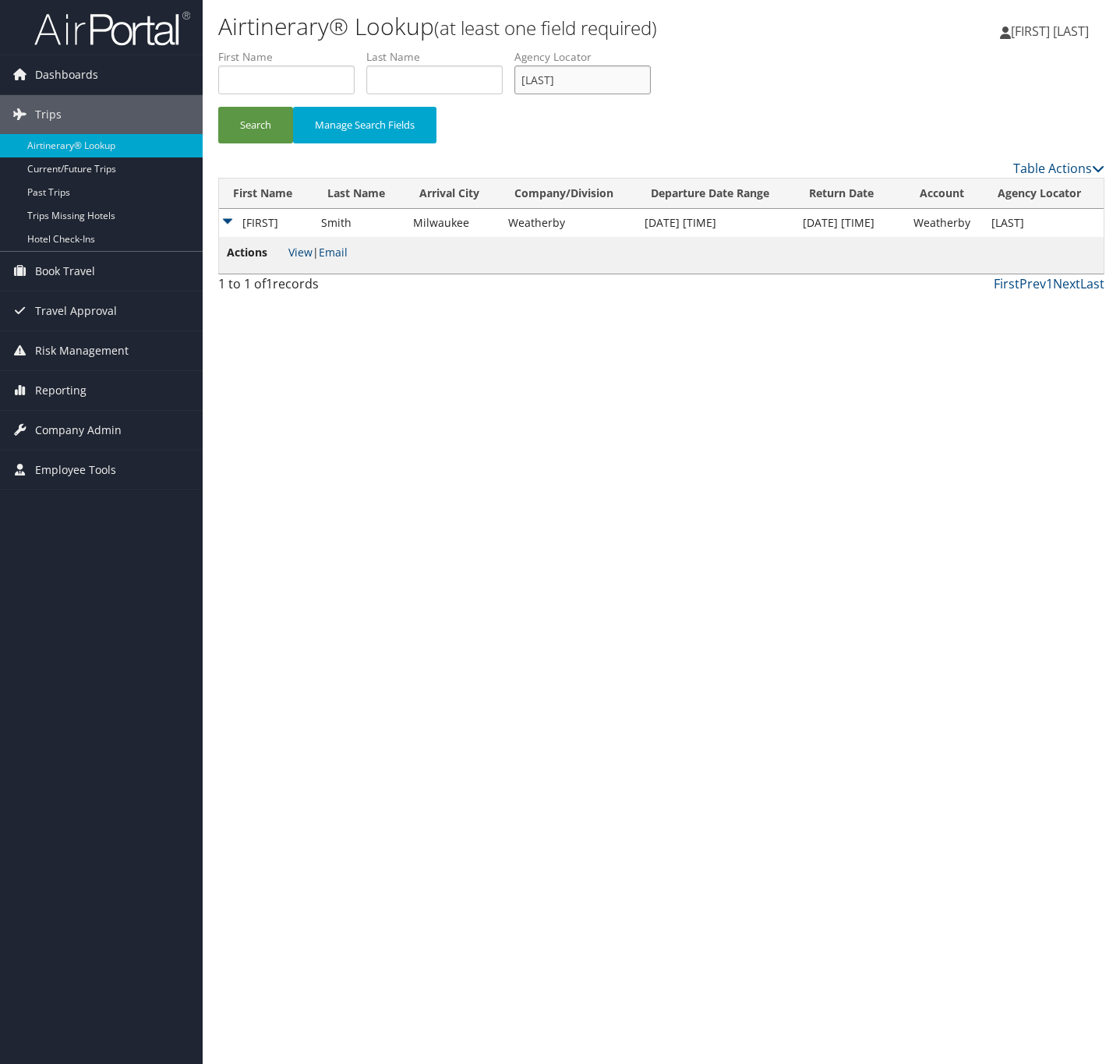 click on "HDDJVD" at bounding box center (582, 80) 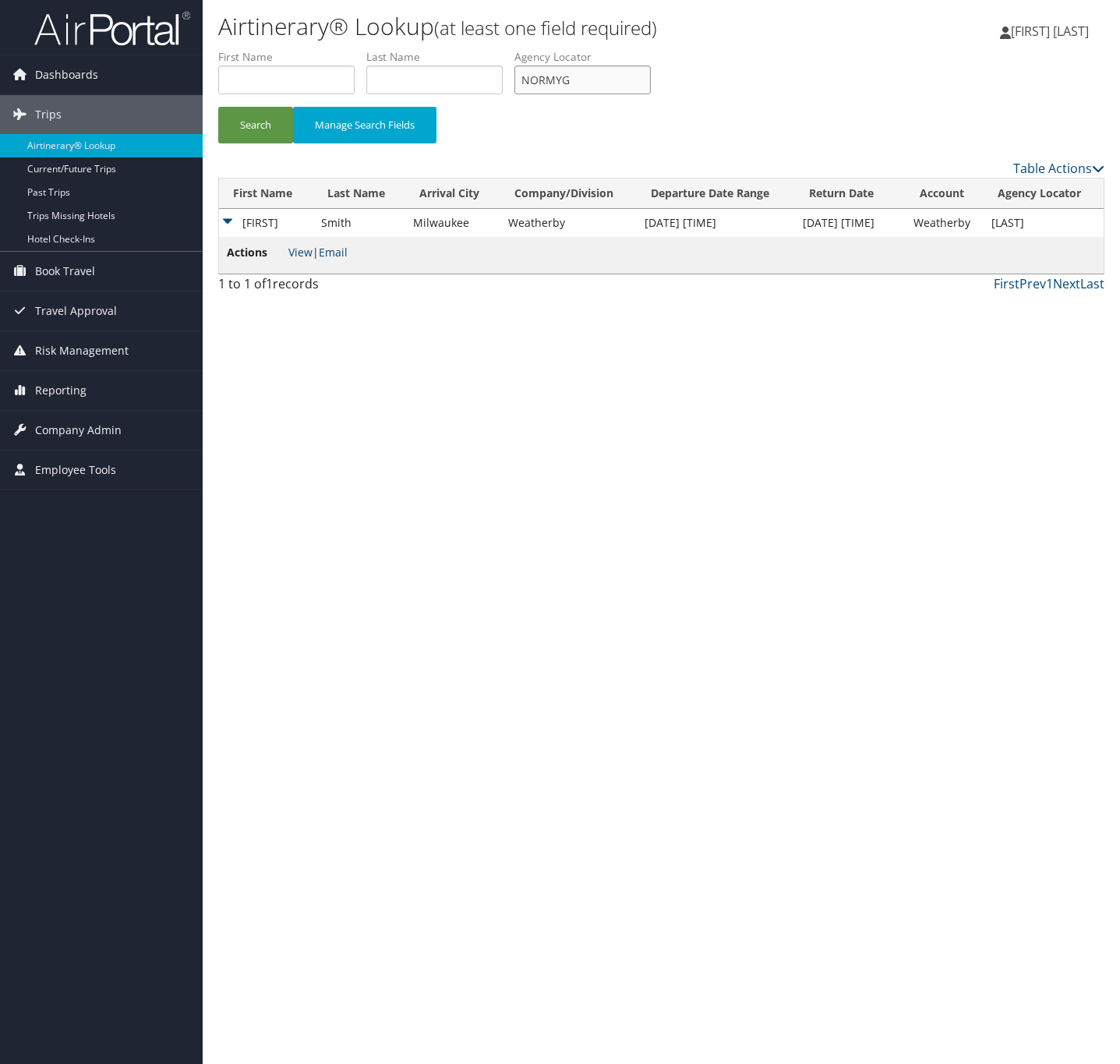 click on "Search" at bounding box center (256, 125) 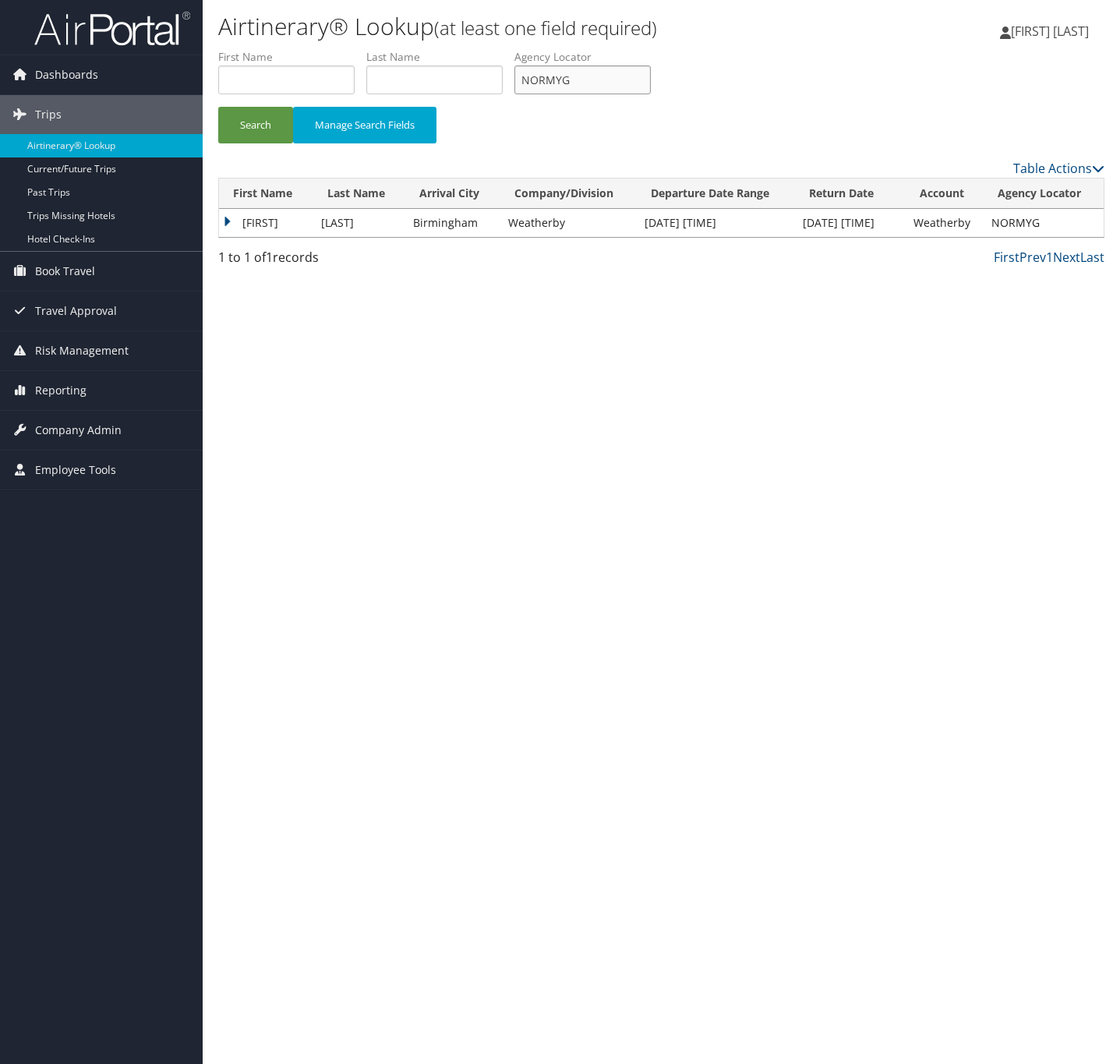 click on "NORMYG" at bounding box center [582, 80] 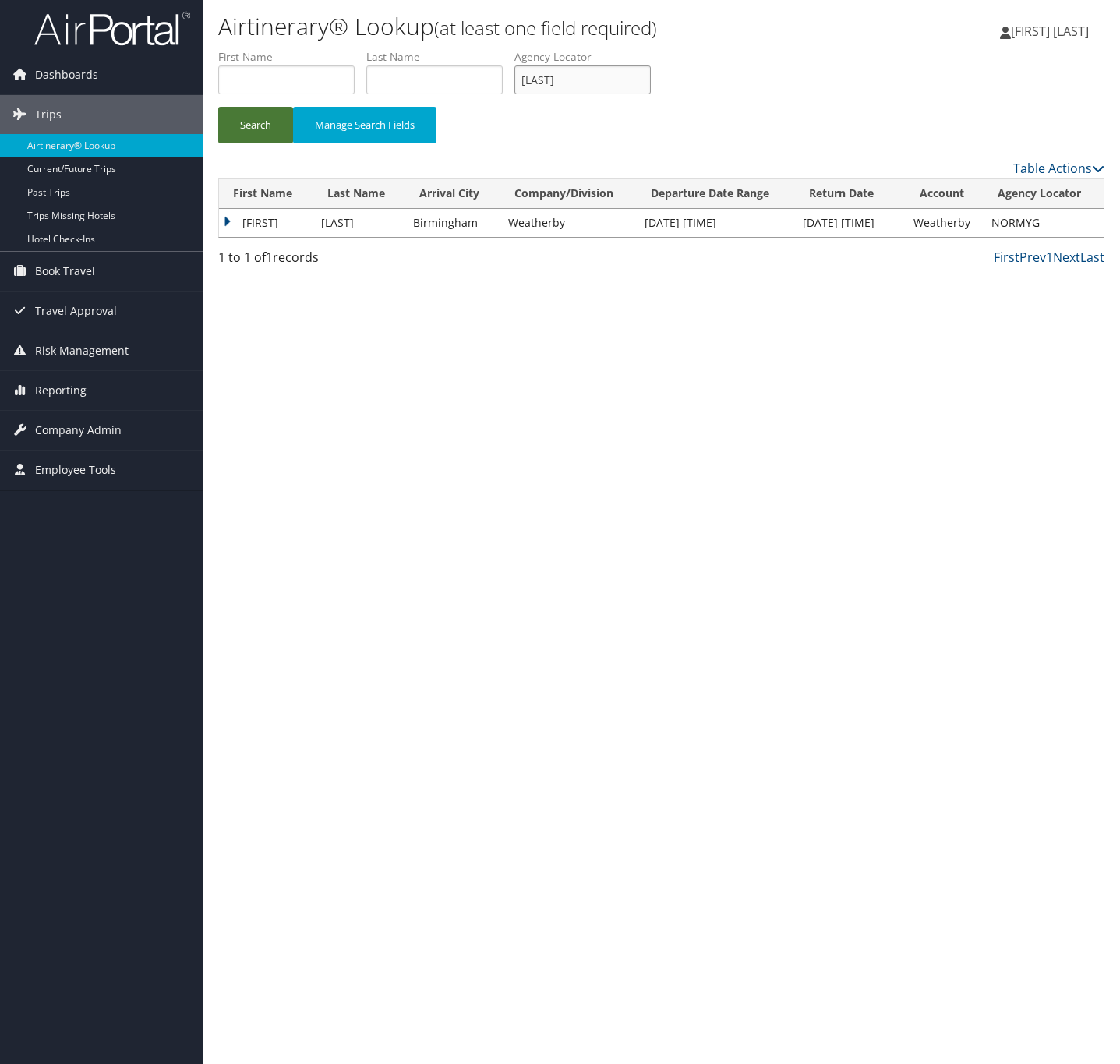 type on "LMZYDM" 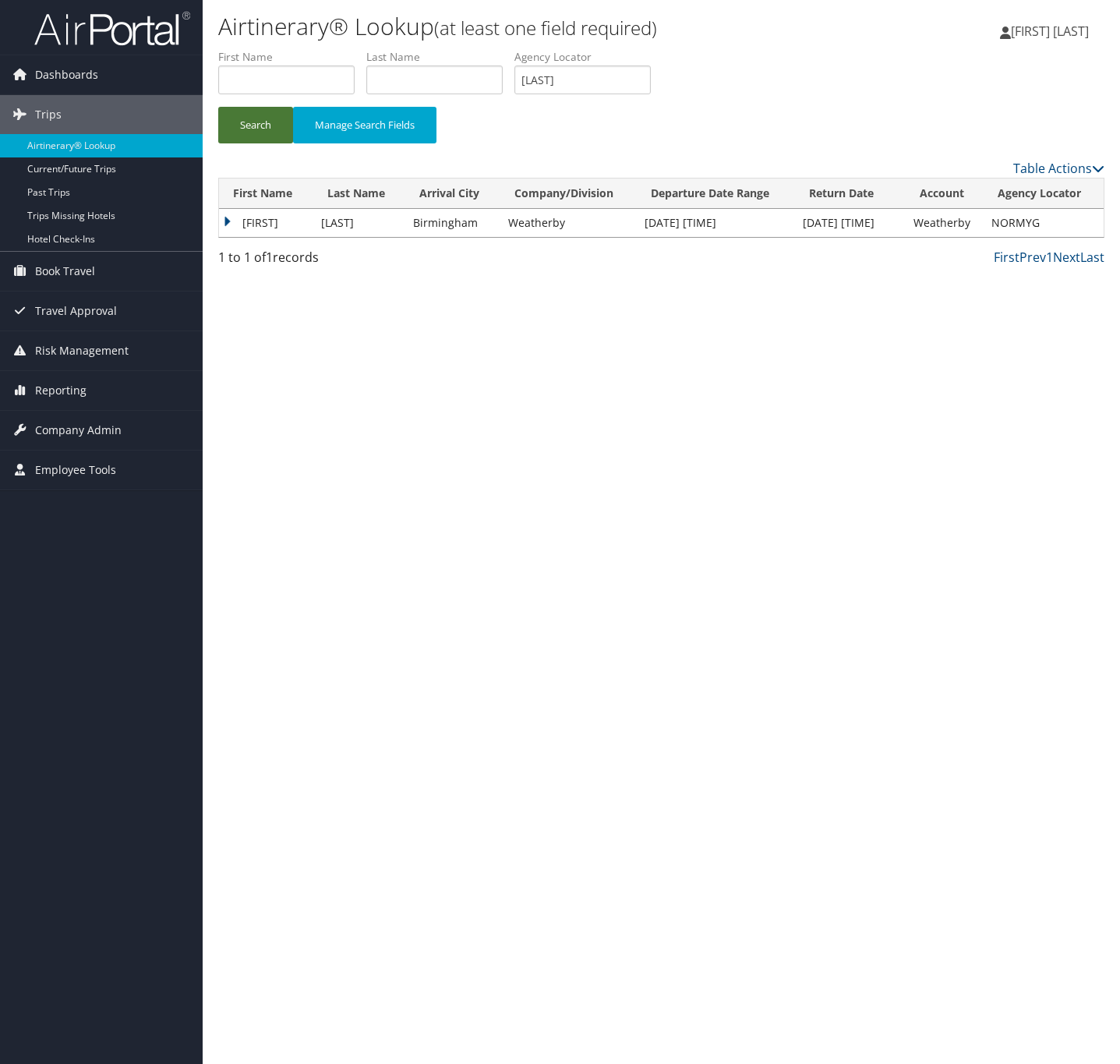 click on "Search" at bounding box center [256, 125] 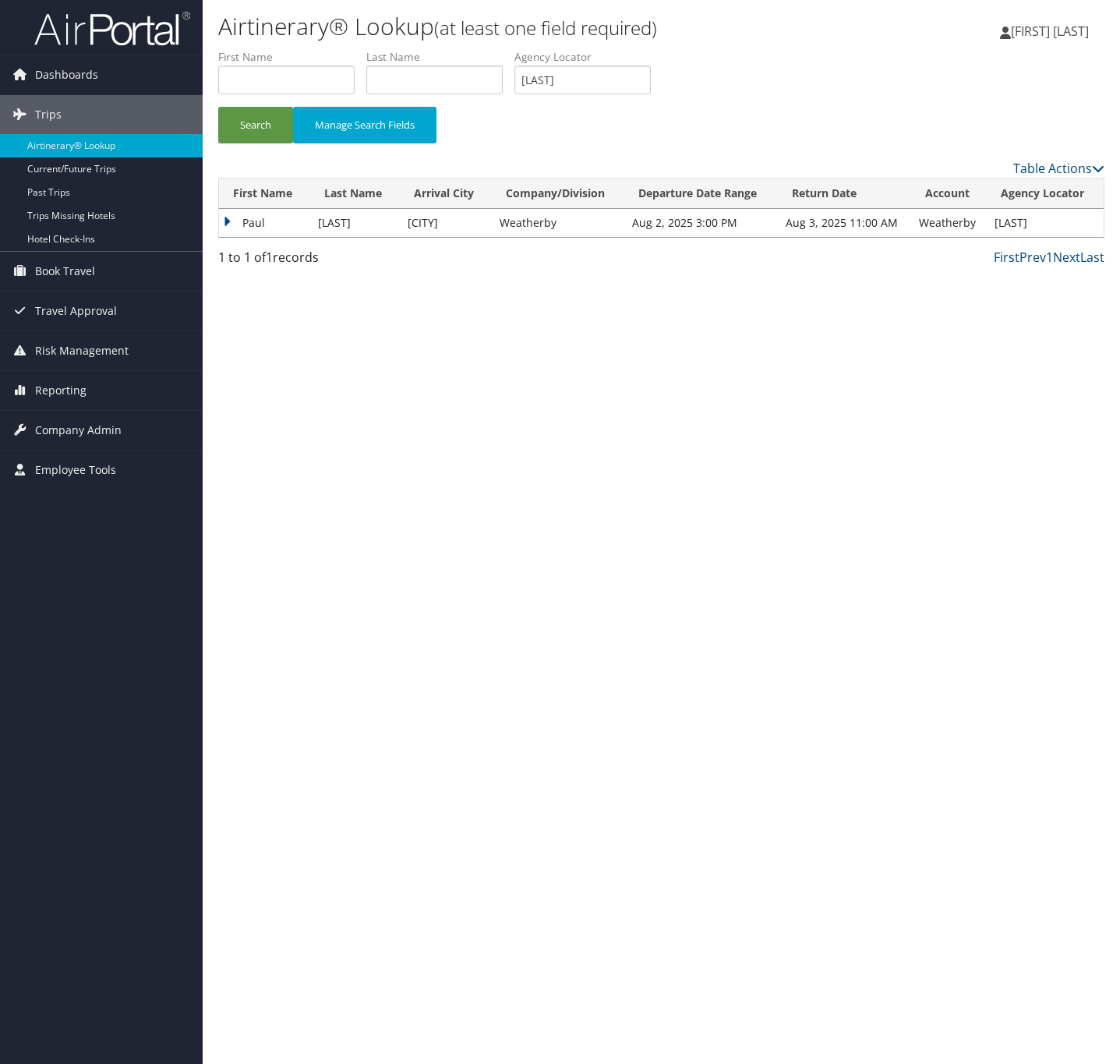 click on "Paul" at bounding box center (264, 223) 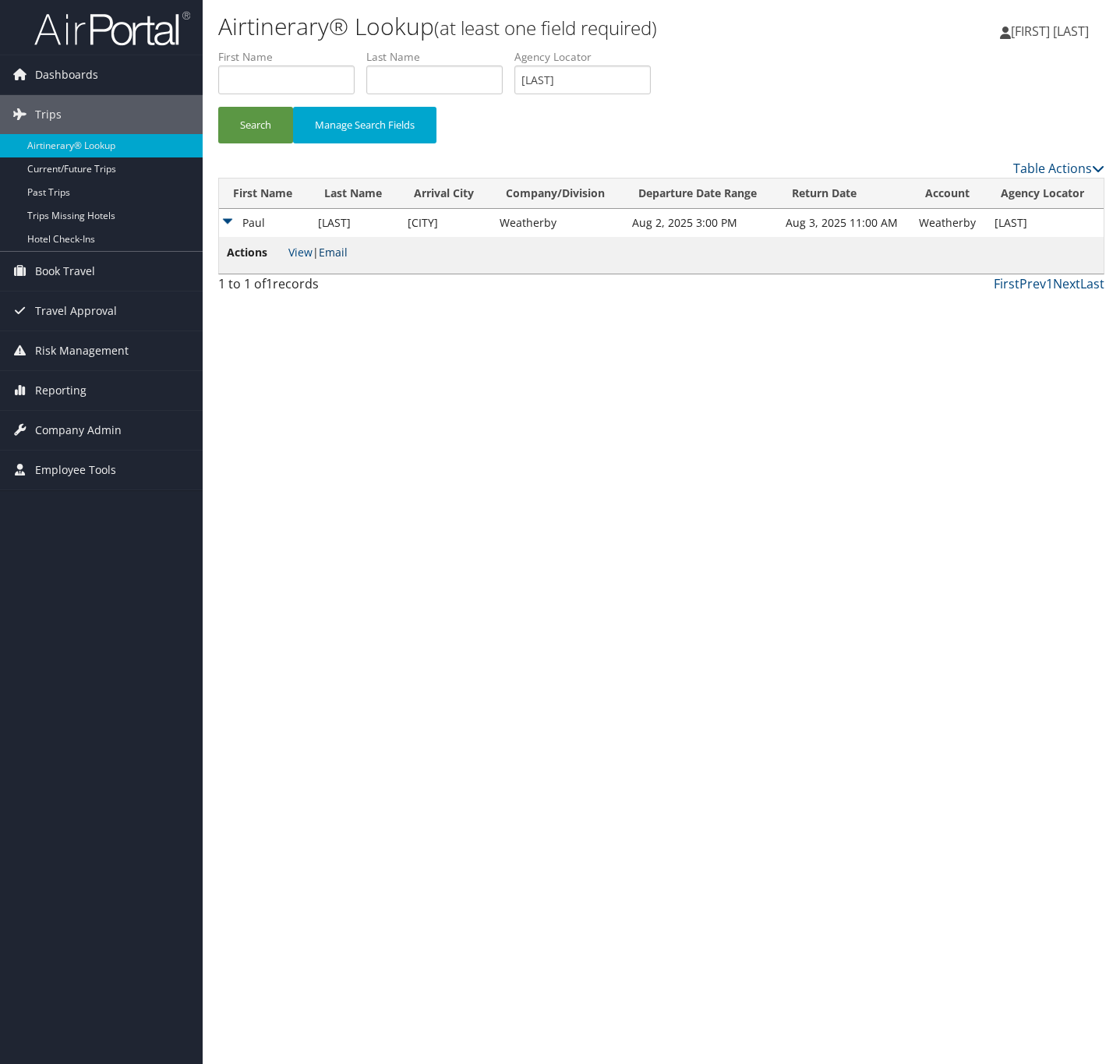 click on "Email" at bounding box center (333, 252) 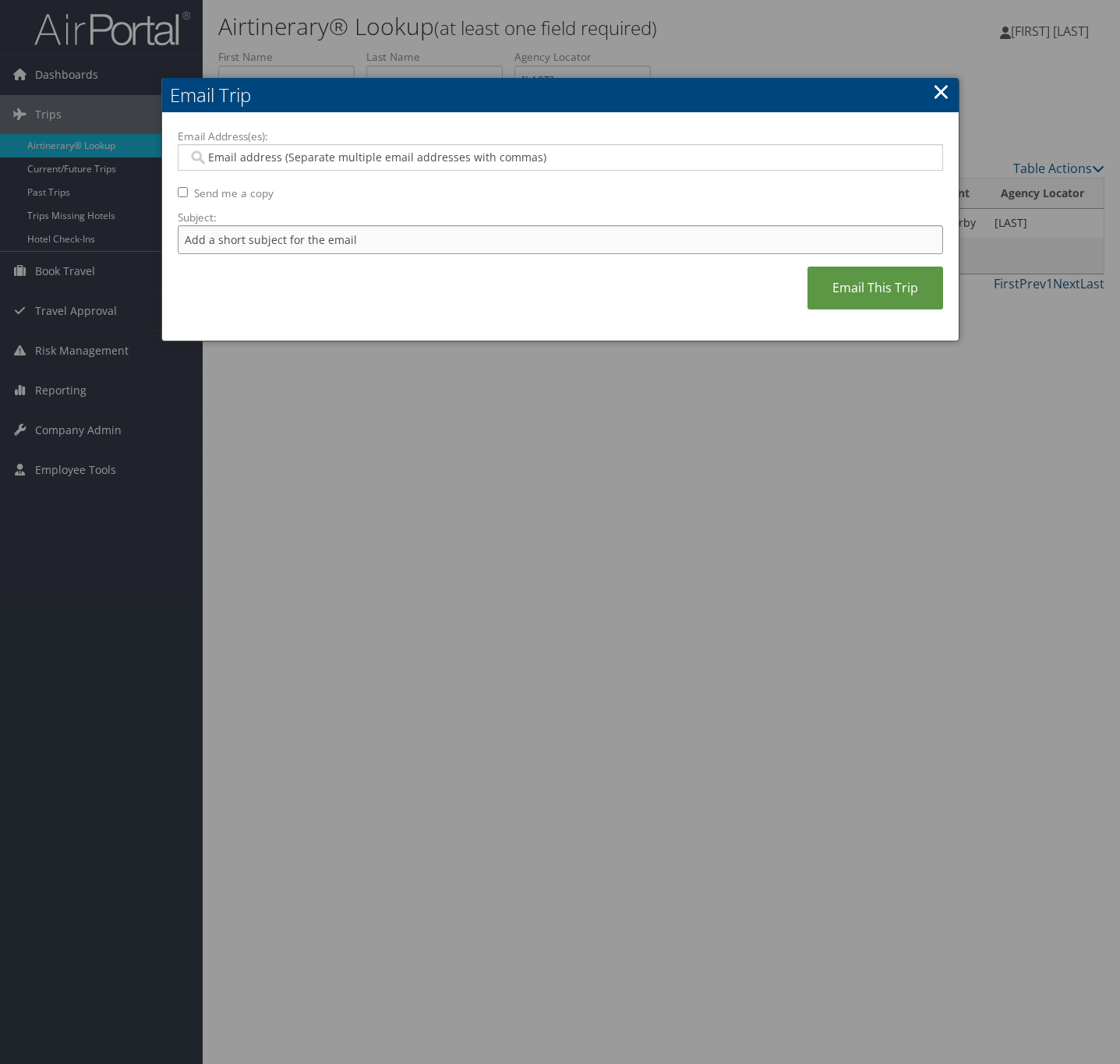click on "Subject:" at bounding box center (560, 239) 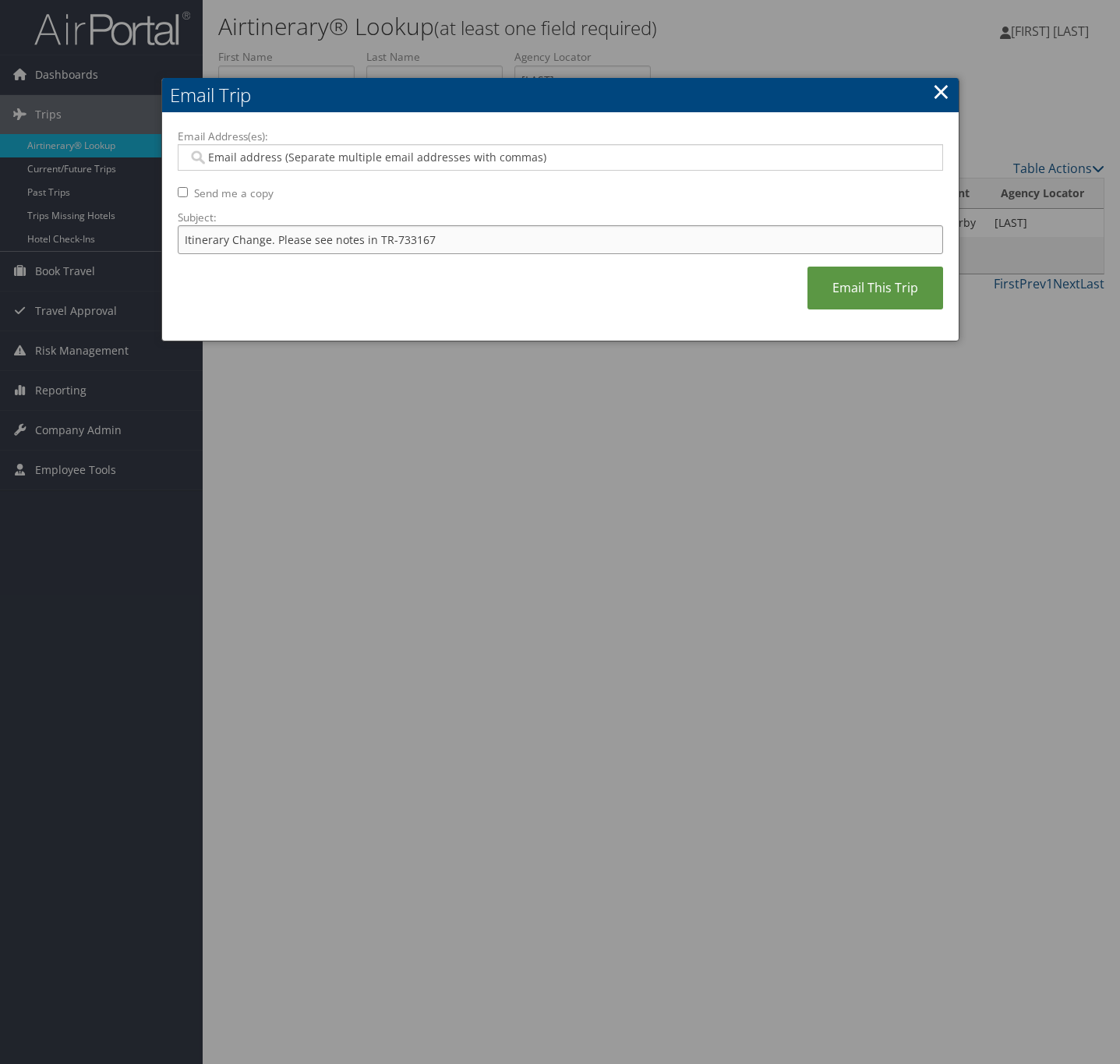 click on "Itinerary Change. Please see notes in TR-733167" at bounding box center [560, 239] 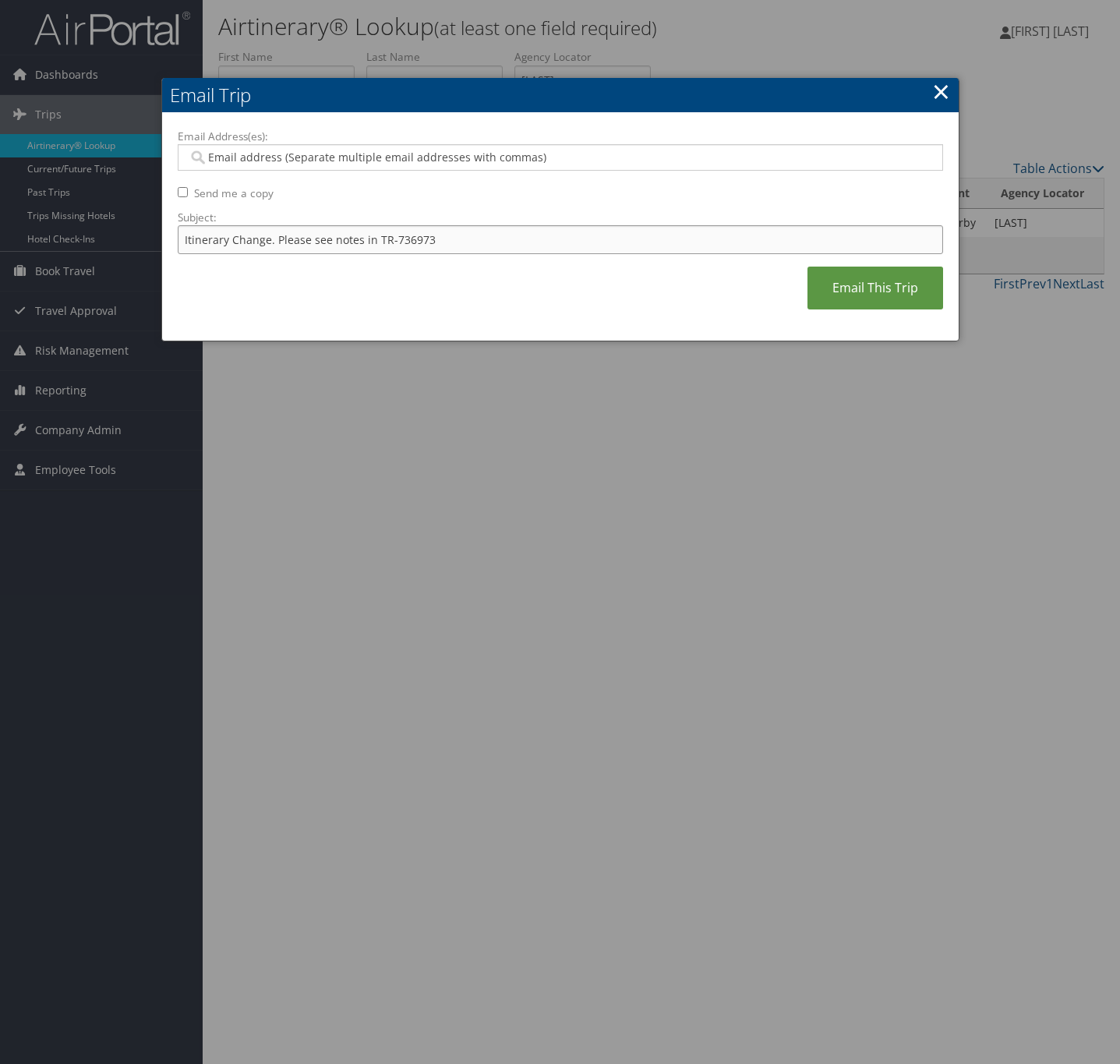type on "Itinerary Change. Please see notes in TR-736973" 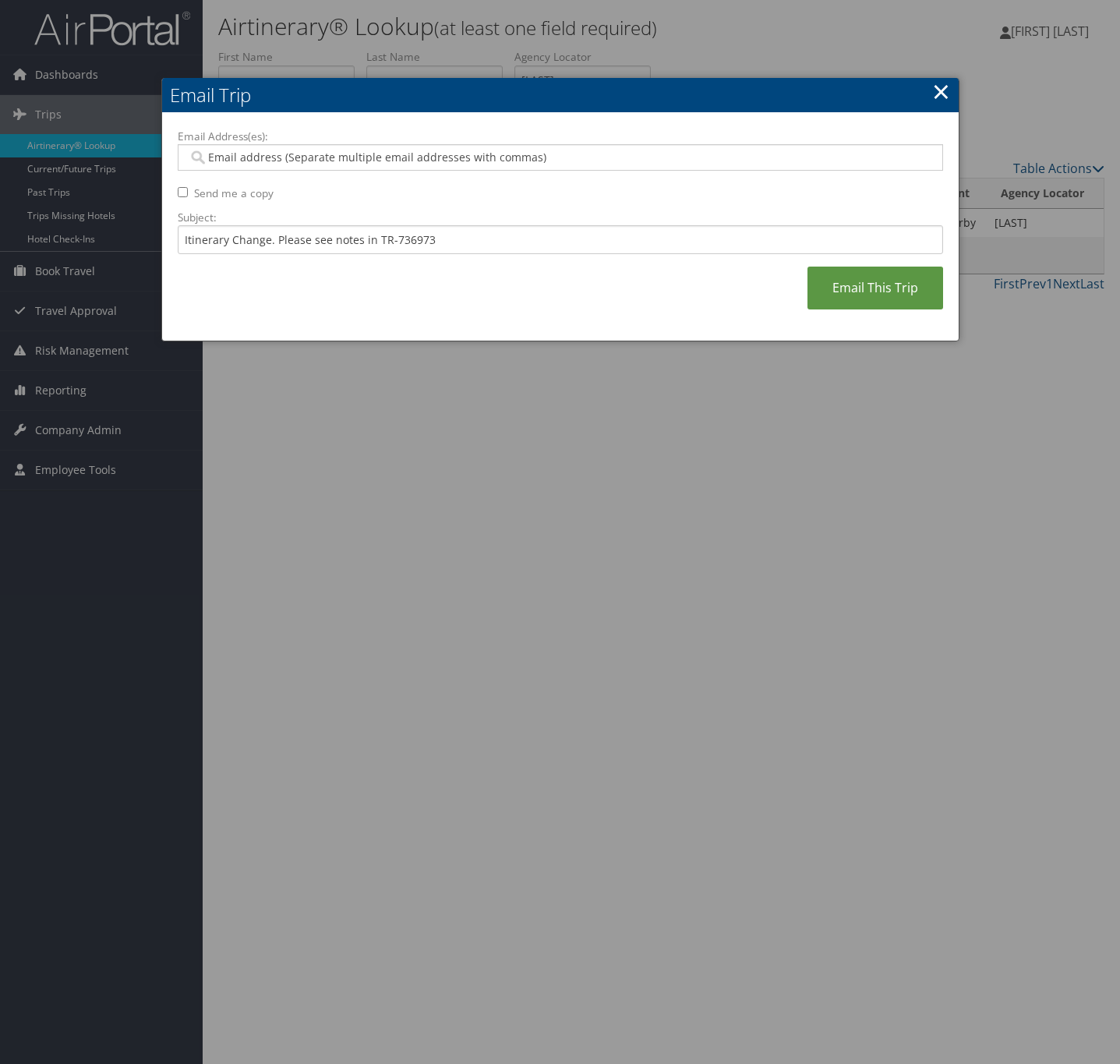 click on "Email Address(es):" at bounding box center (559, 157) 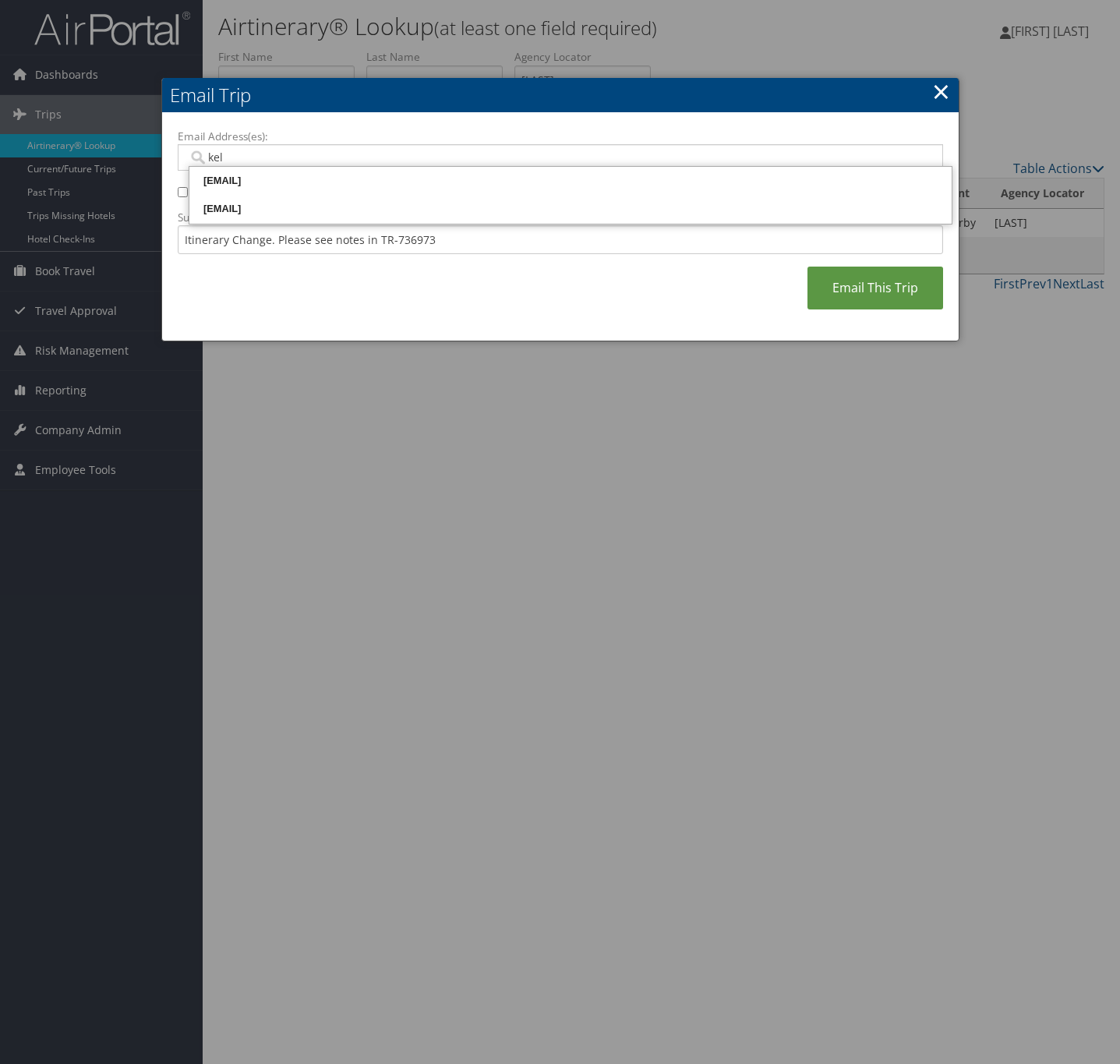 type on "kel" 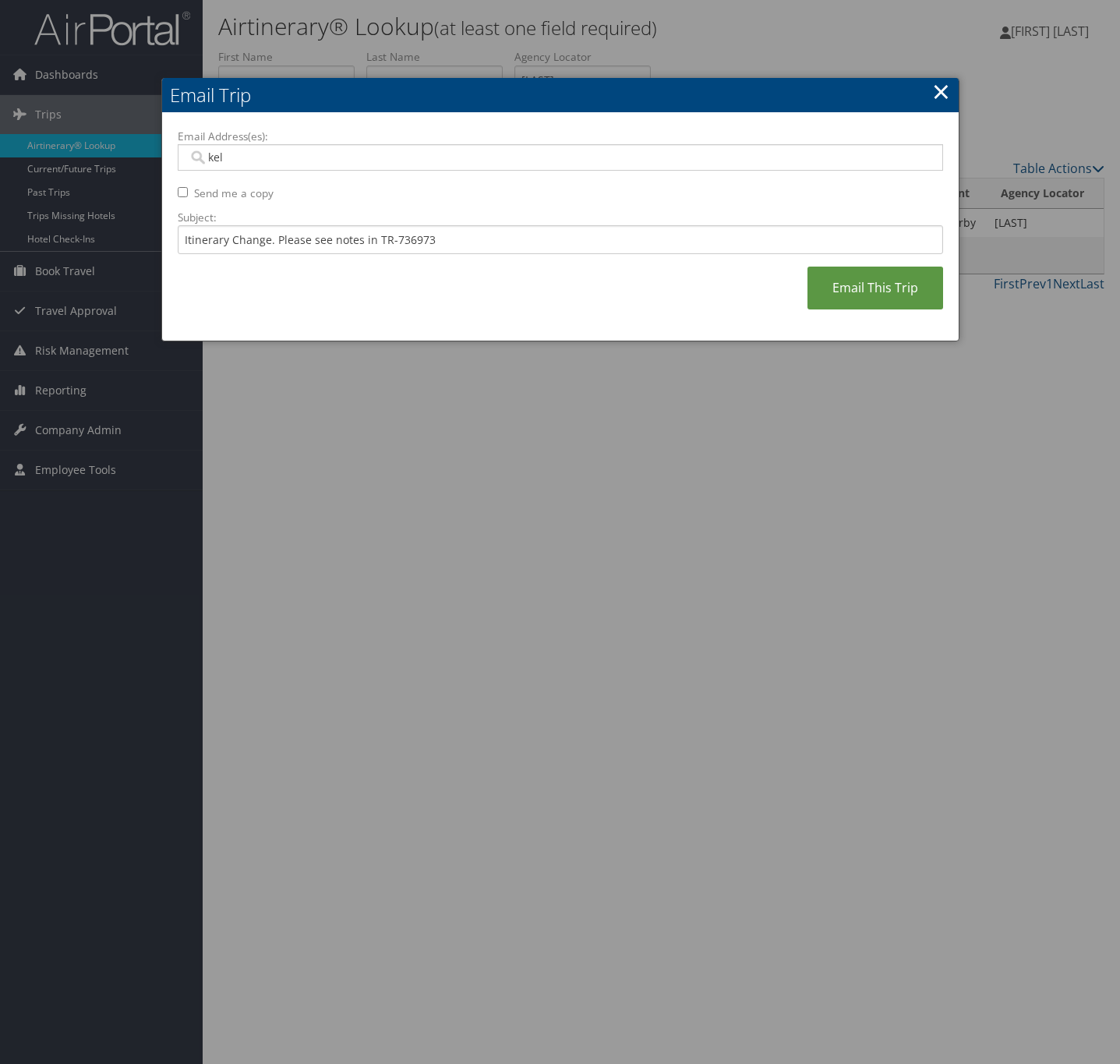 click on "kel" at bounding box center [559, 157] 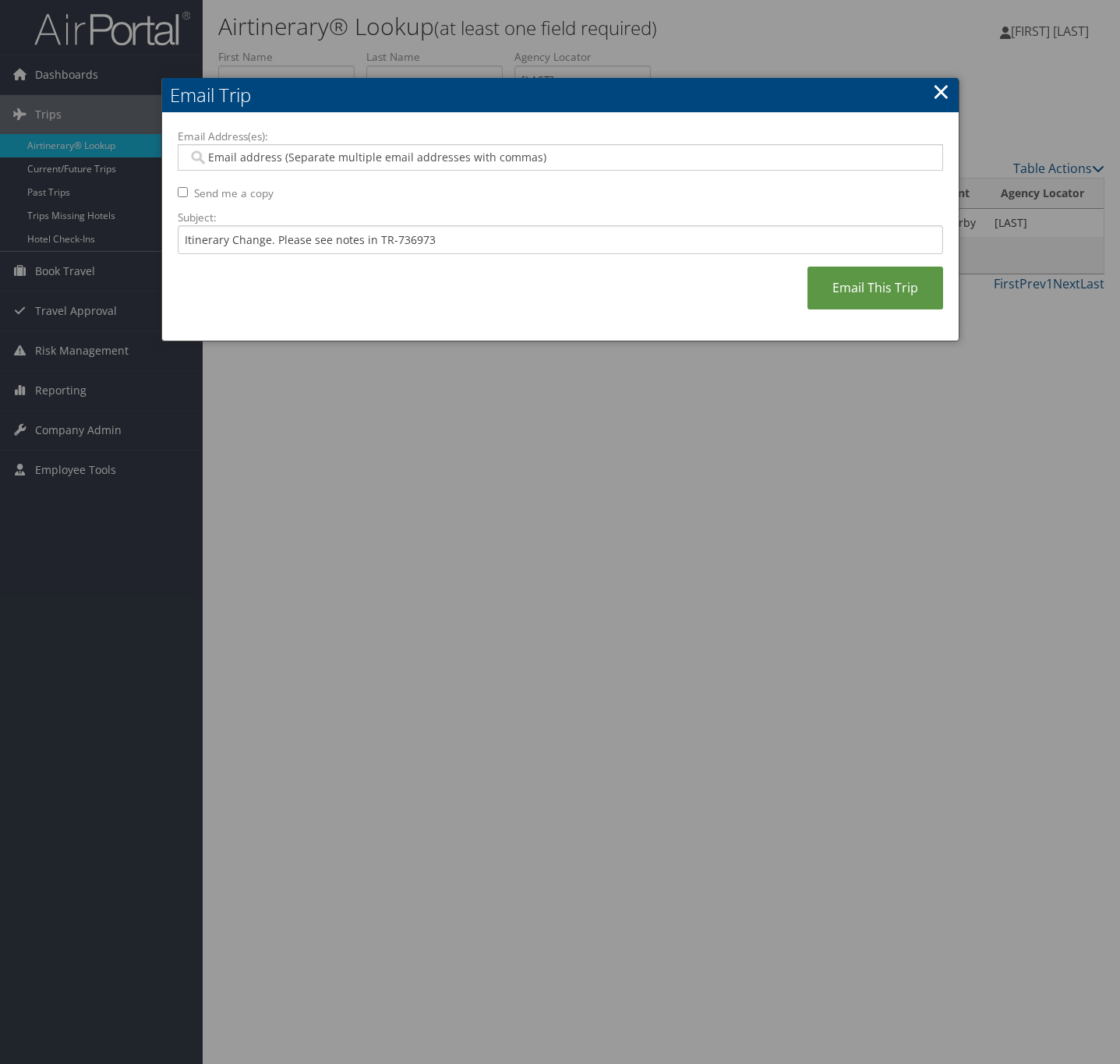 paste on "kelsey.mintz@weatherbyhealthcare.com" 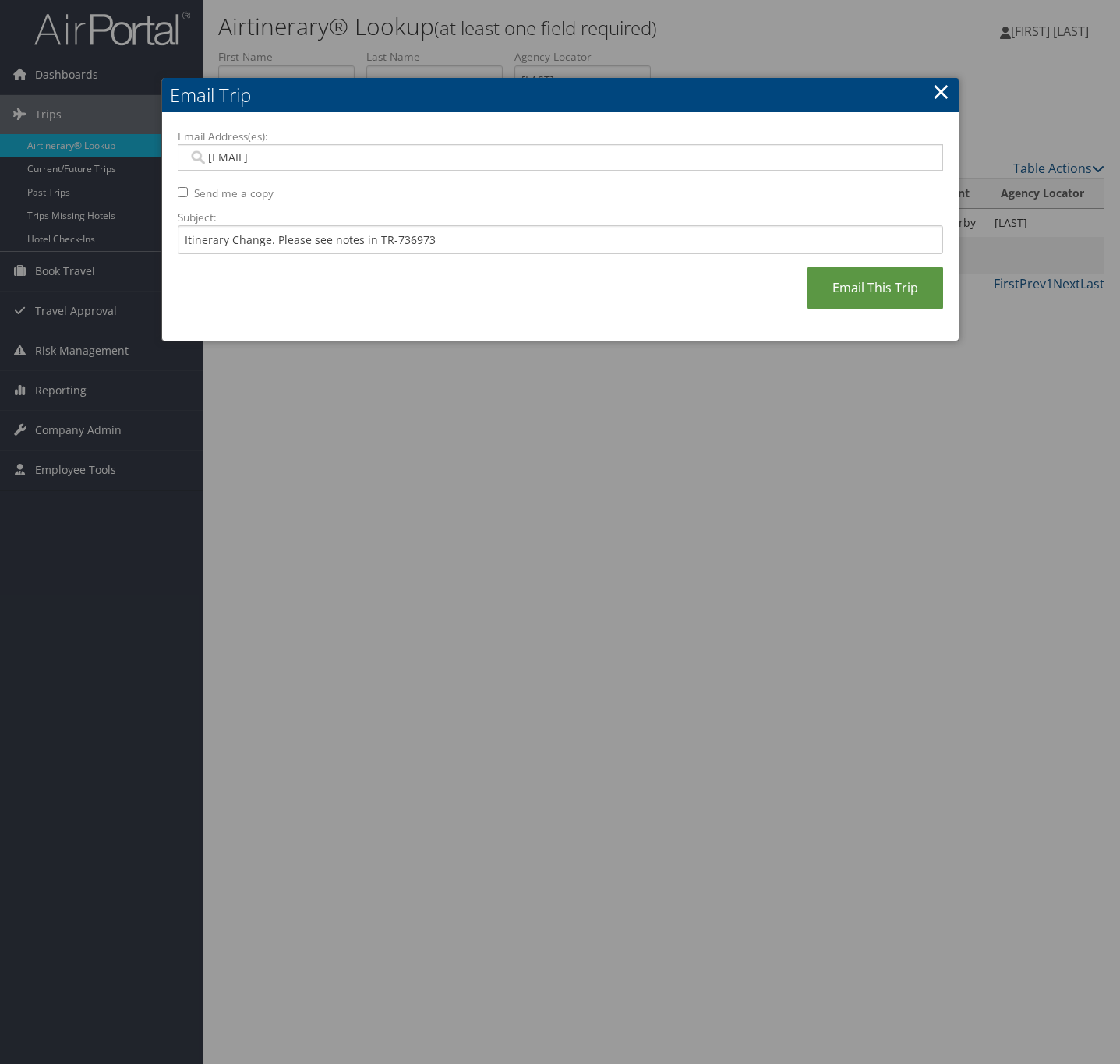 type on "kelsey.mintz@weatherbyhealthcare.com" 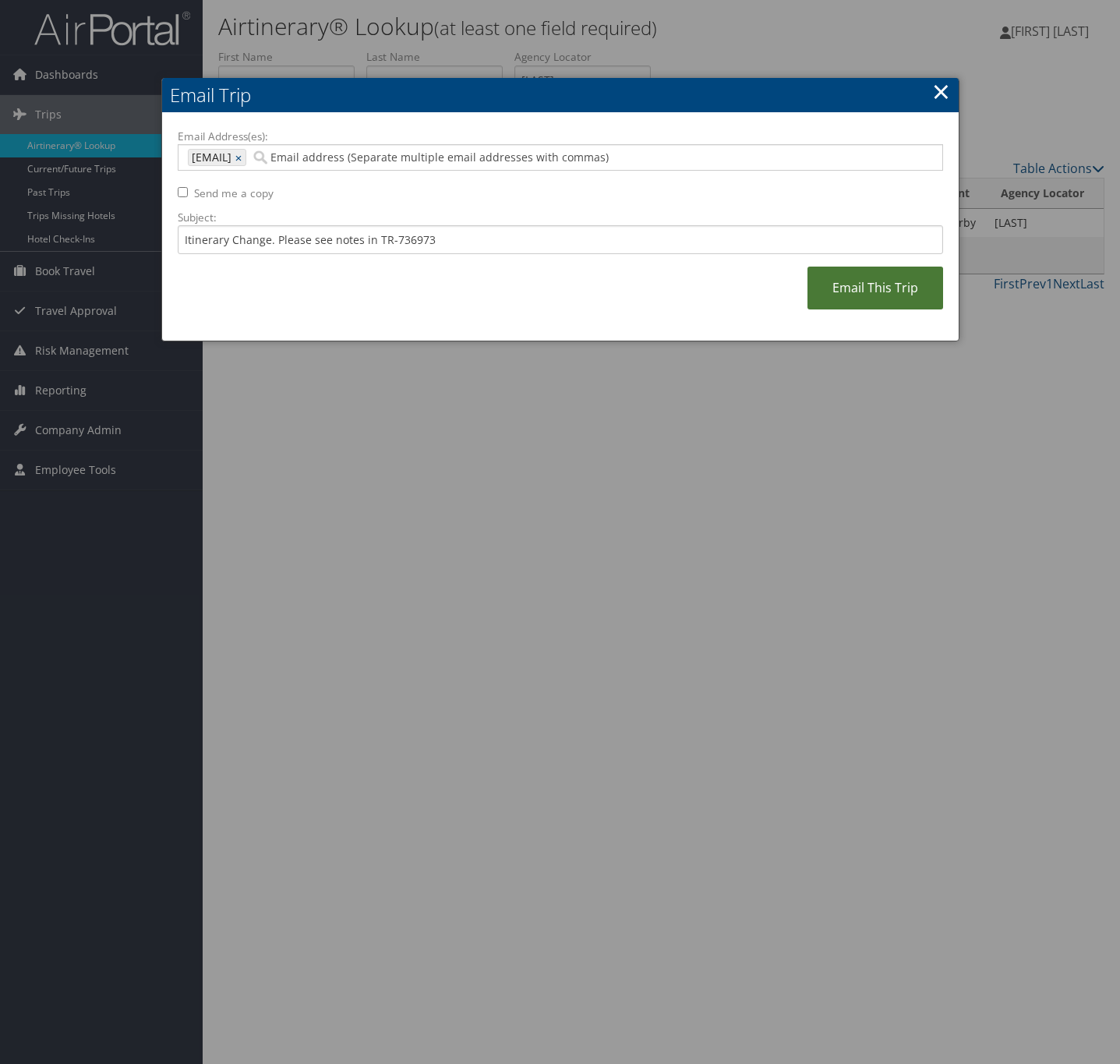 click on "Email This Trip" at bounding box center [875, 288] 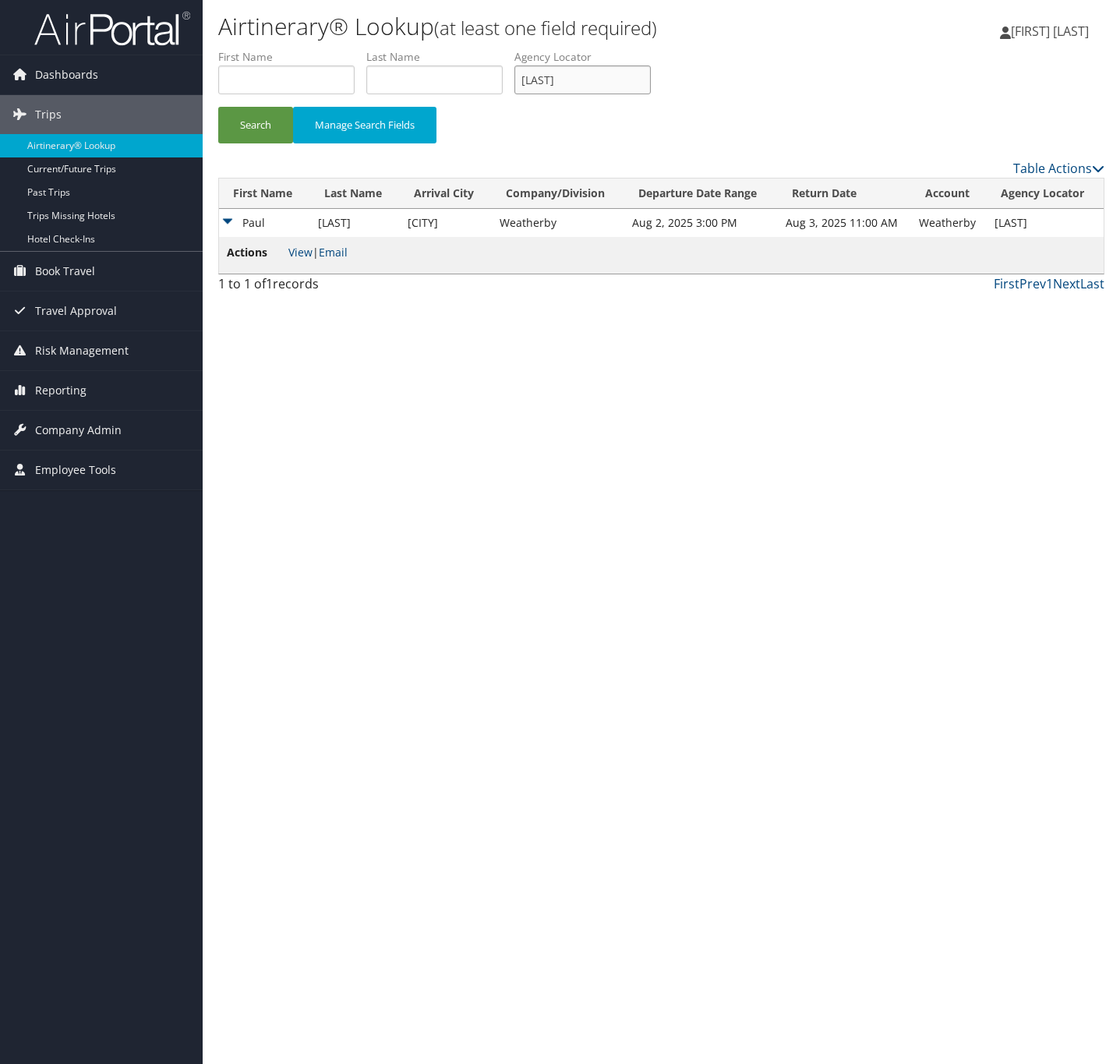 click on "LMZYDM" at bounding box center [582, 80] 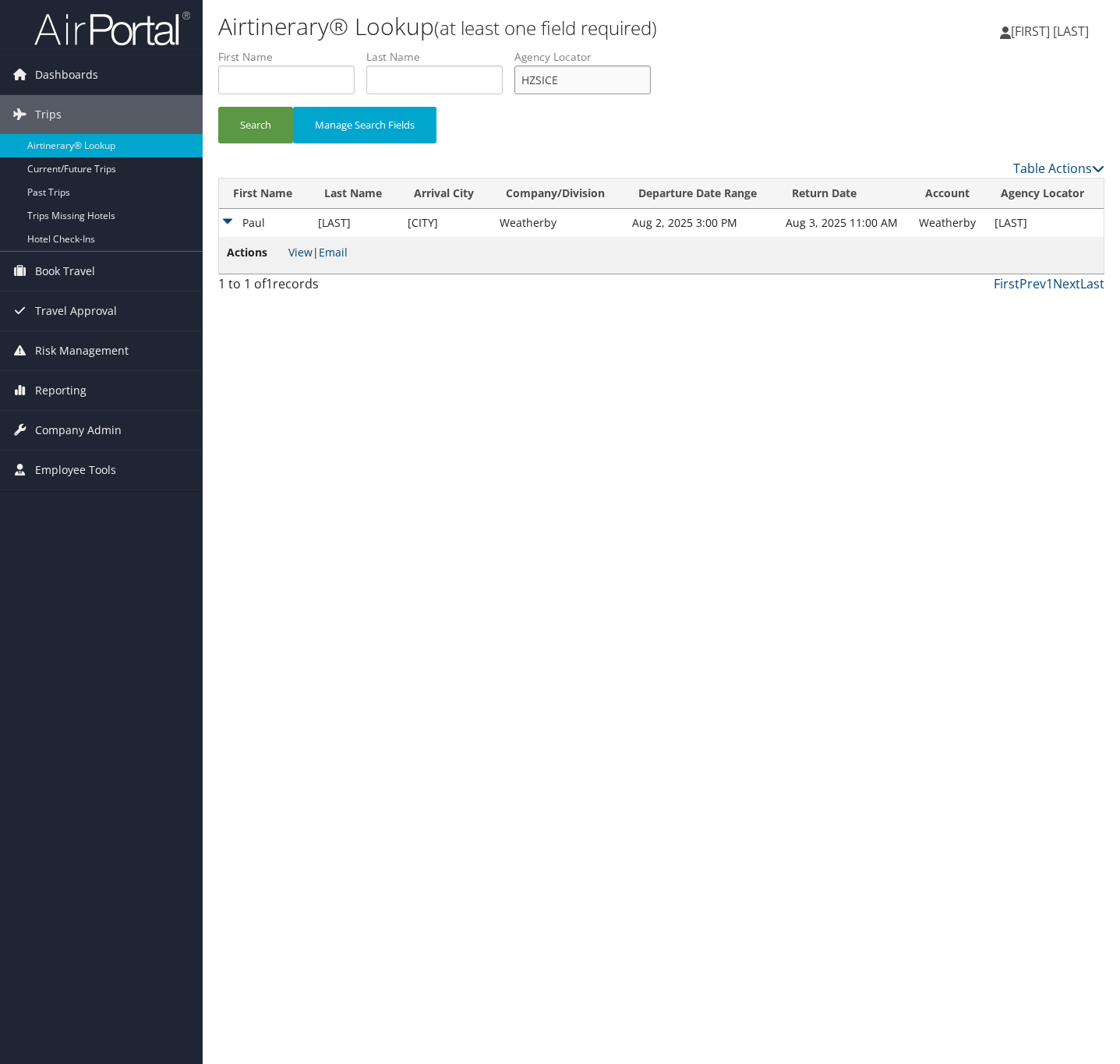 type on "HZSICE" 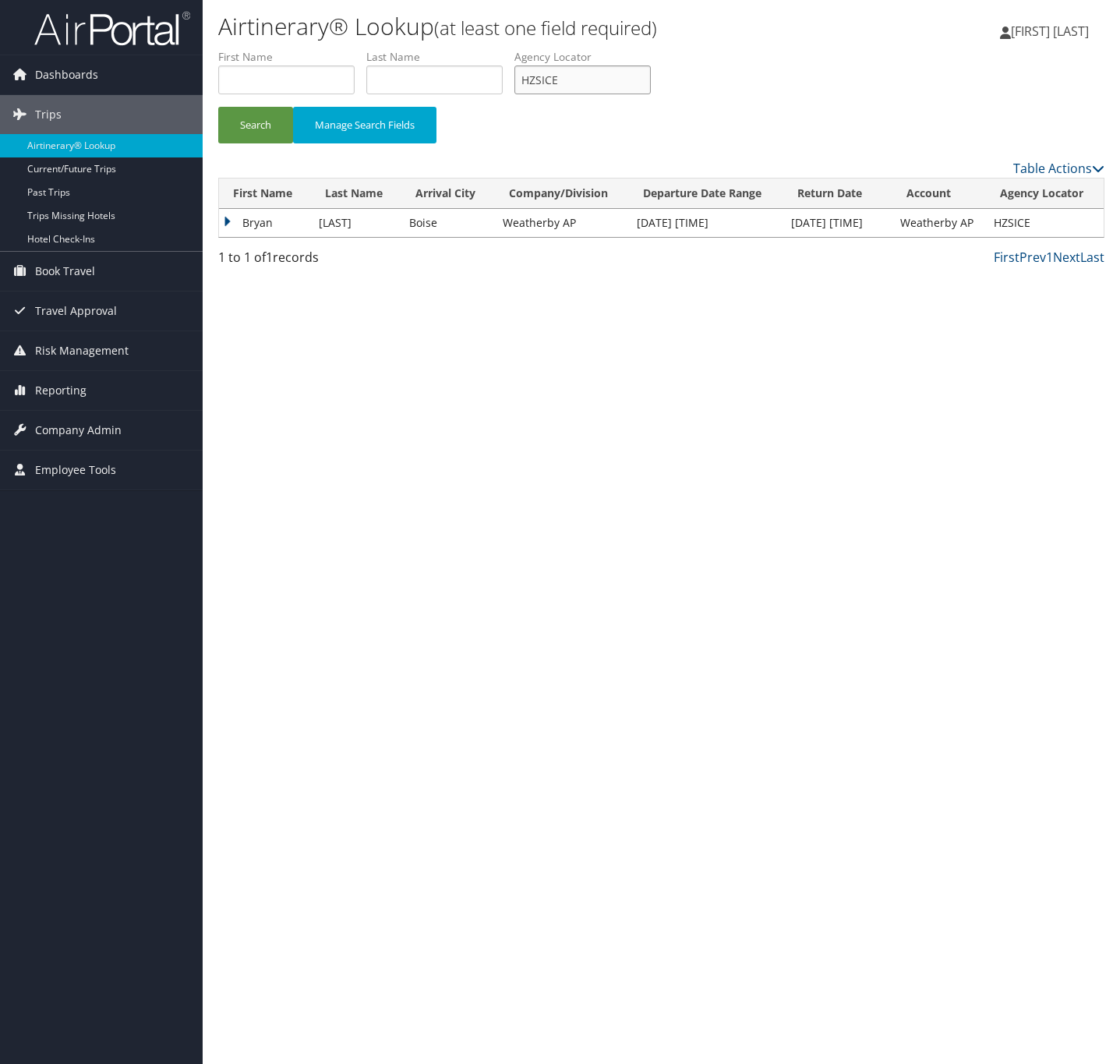 click on "HZSICE" at bounding box center [582, 80] 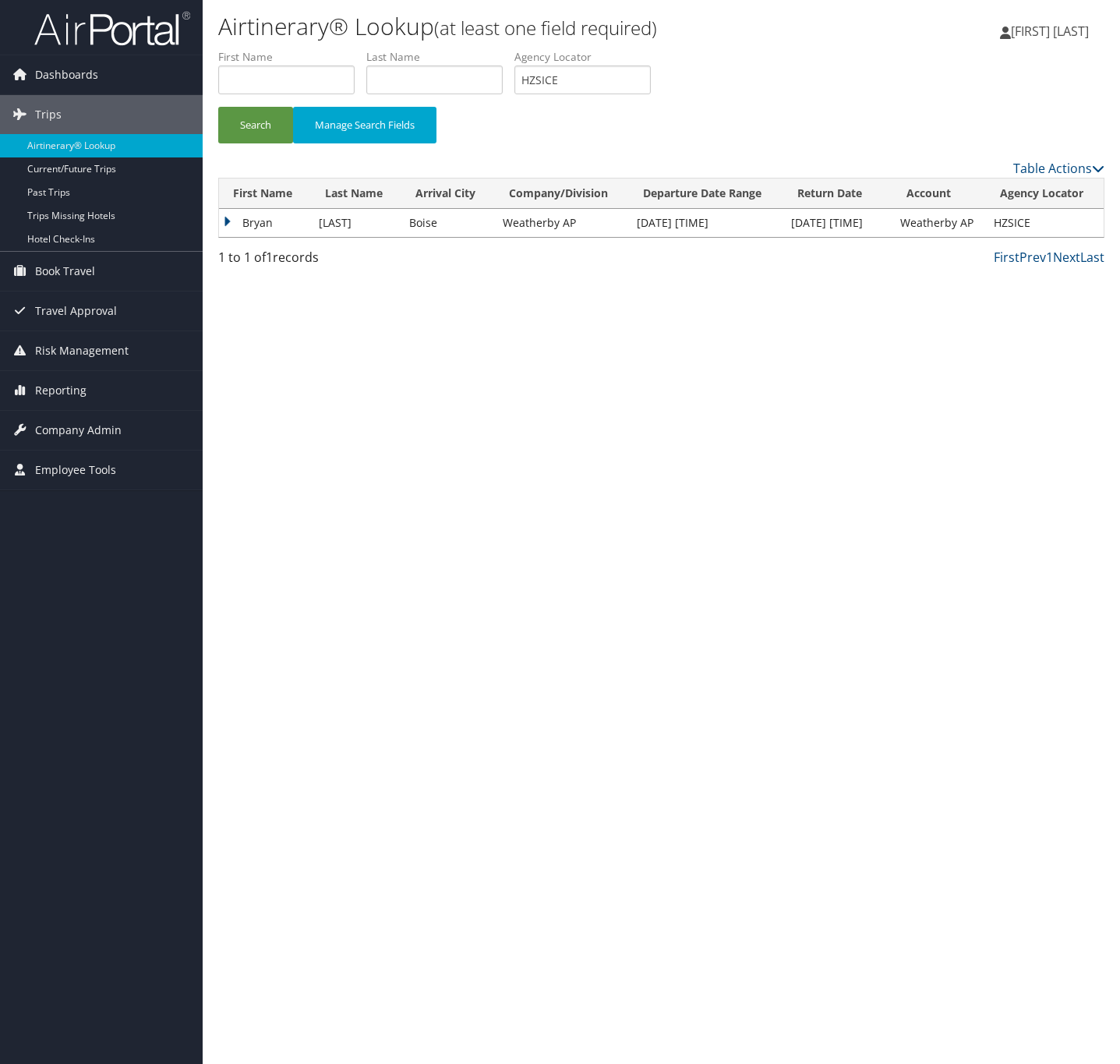 click on "Bryan" at bounding box center (265, 223) 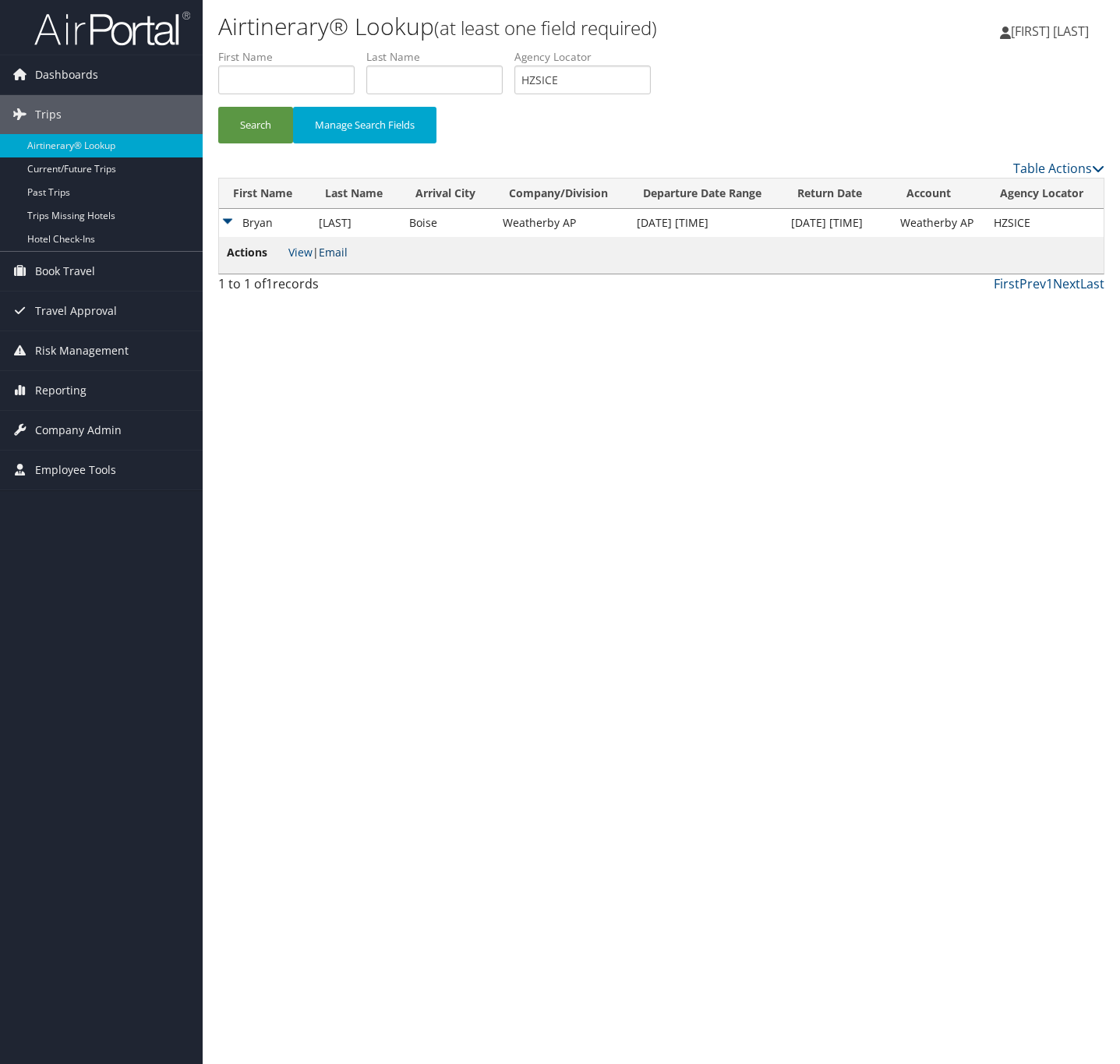 click on "Email" at bounding box center (333, 252) 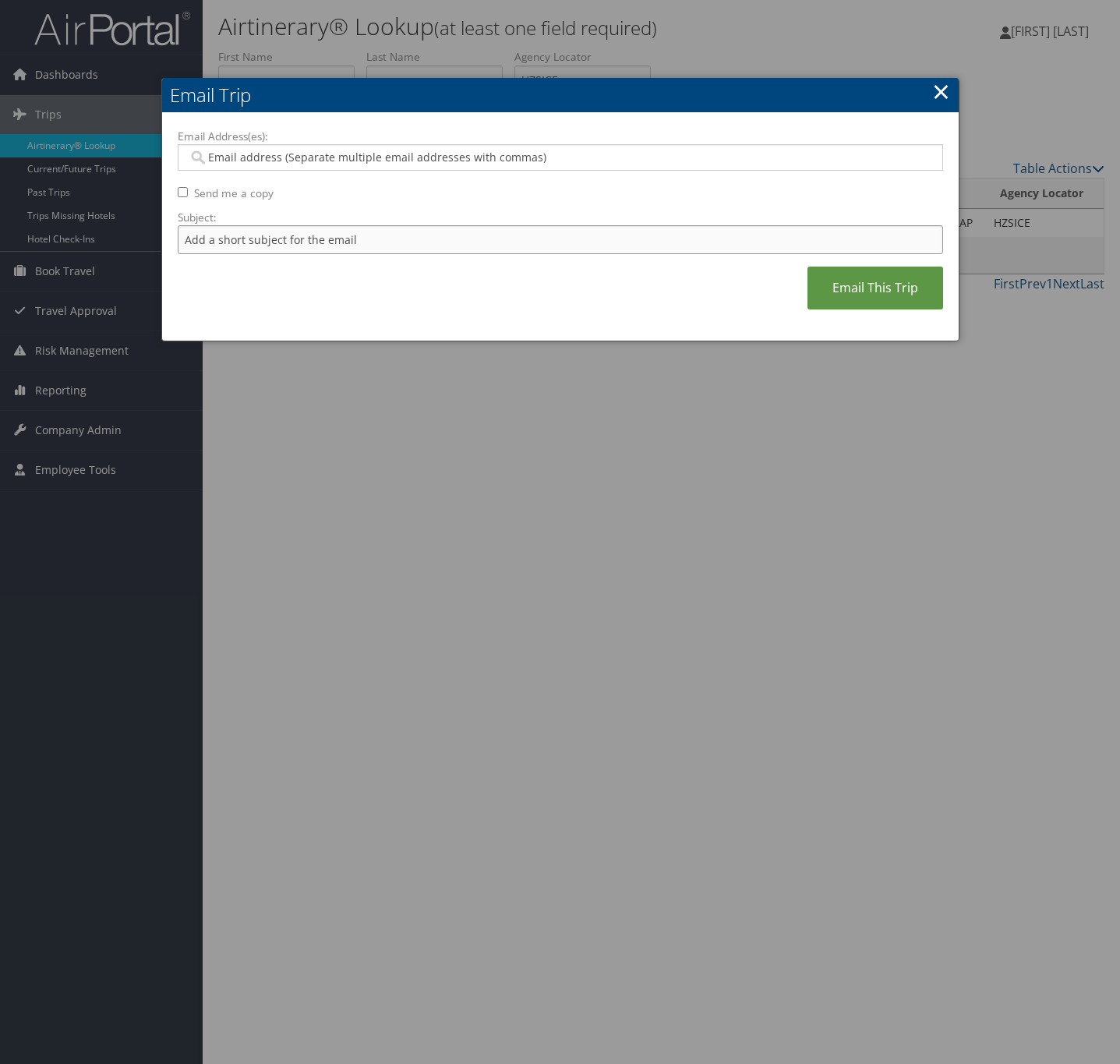click on "Subject:" at bounding box center (560, 239) 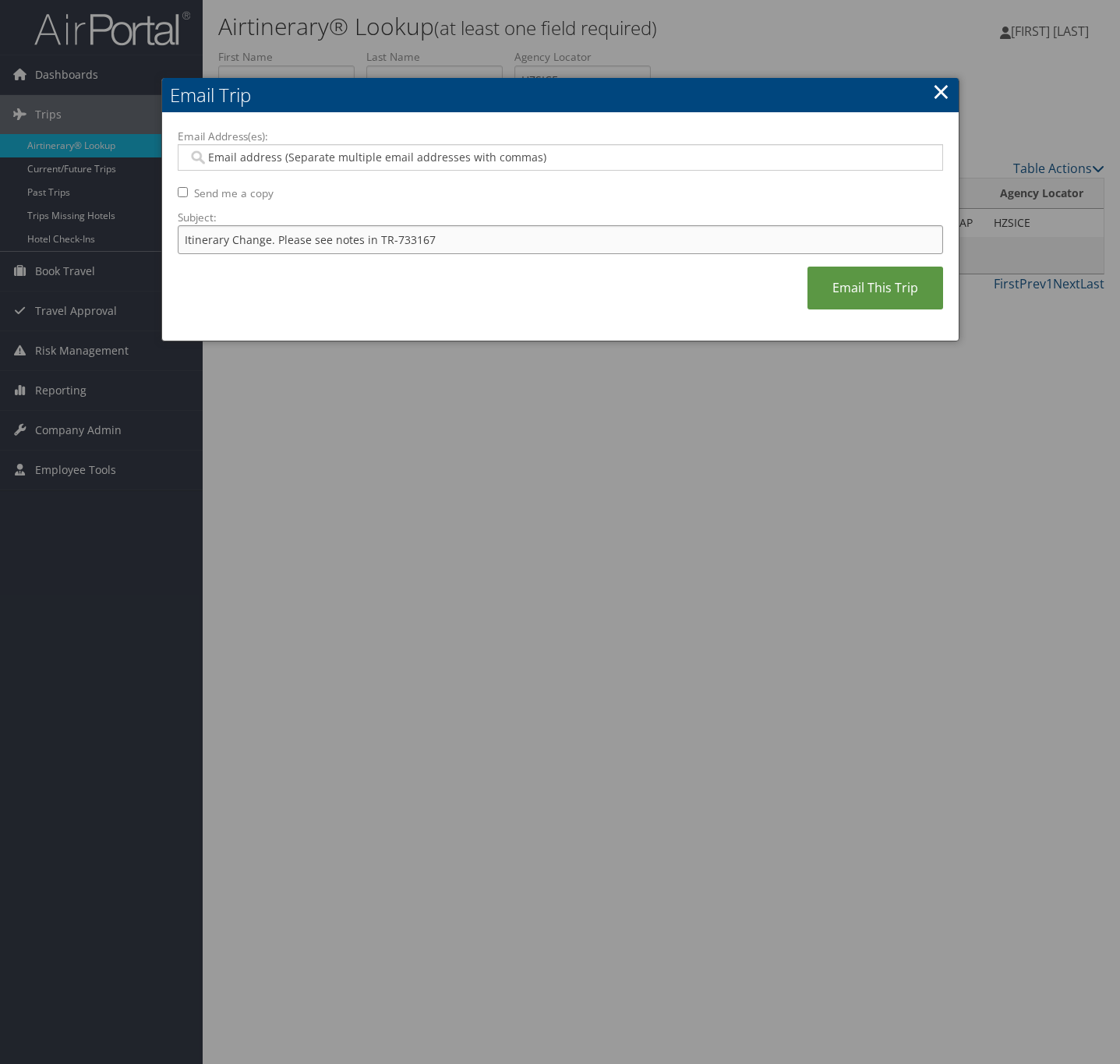click on "Itinerary Change. Please see notes in TR-733167" at bounding box center (560, 239) 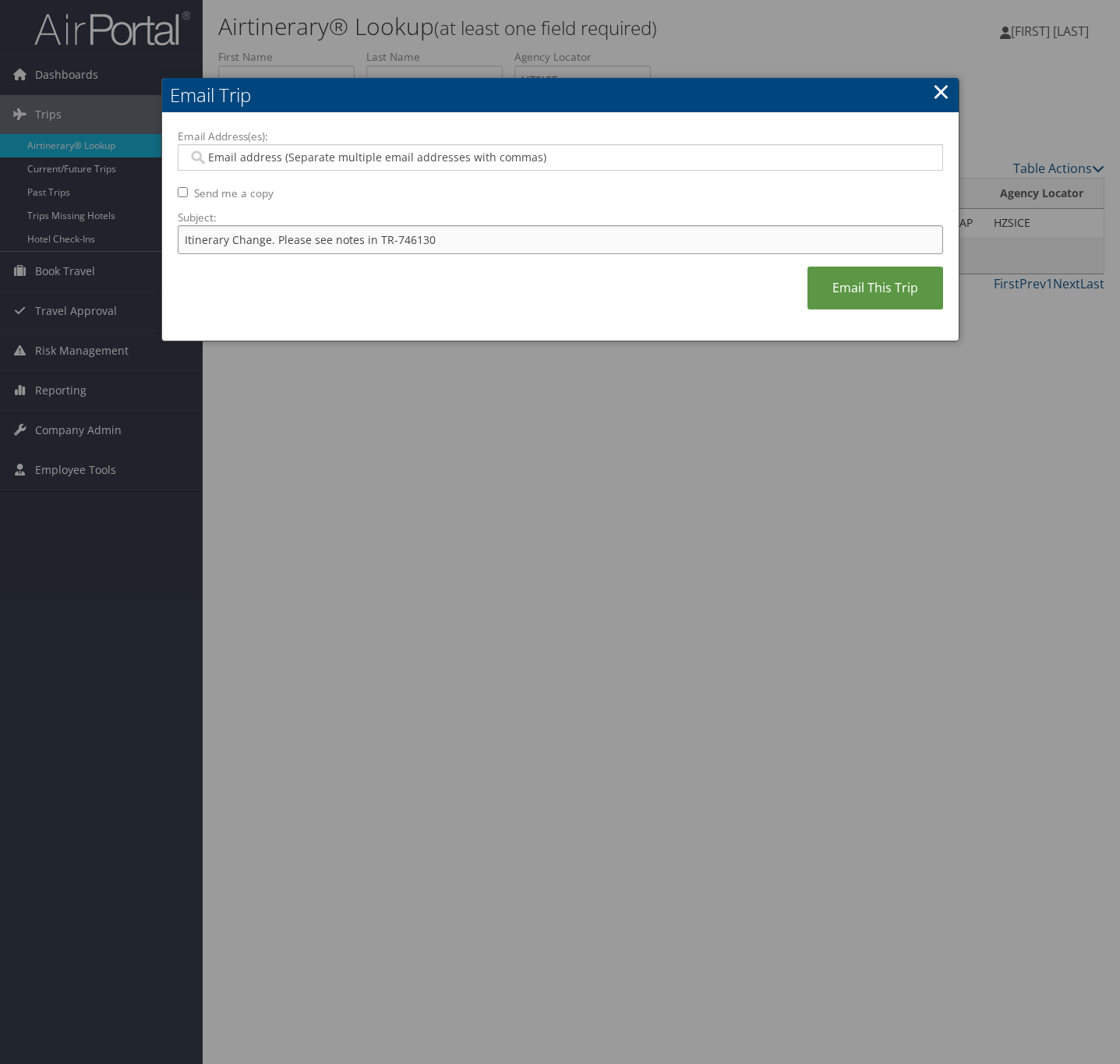 type on "Itinerary Change. Please see notes in TR-746130" 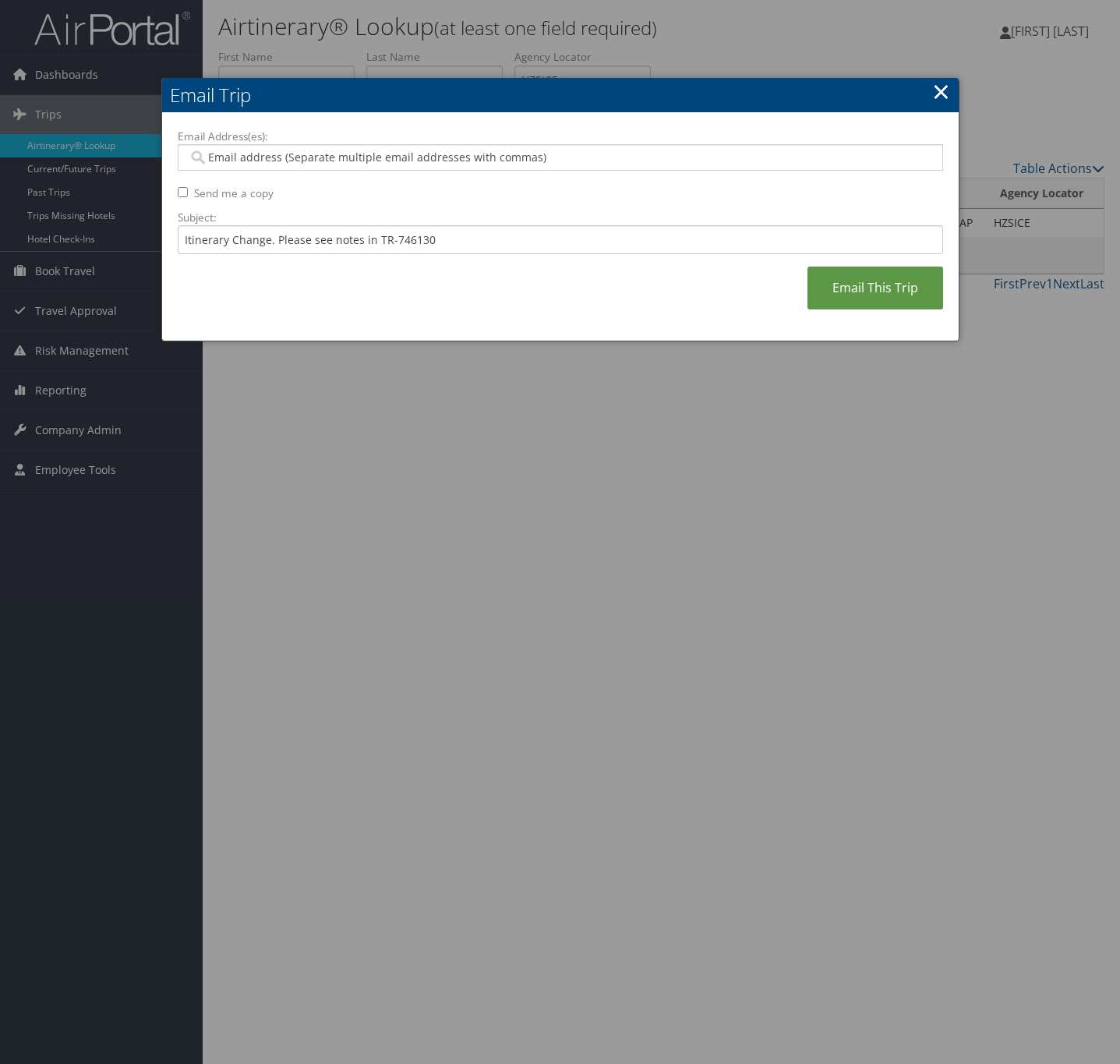 click on "Email Address(es):" at bounding box center (559, 157) 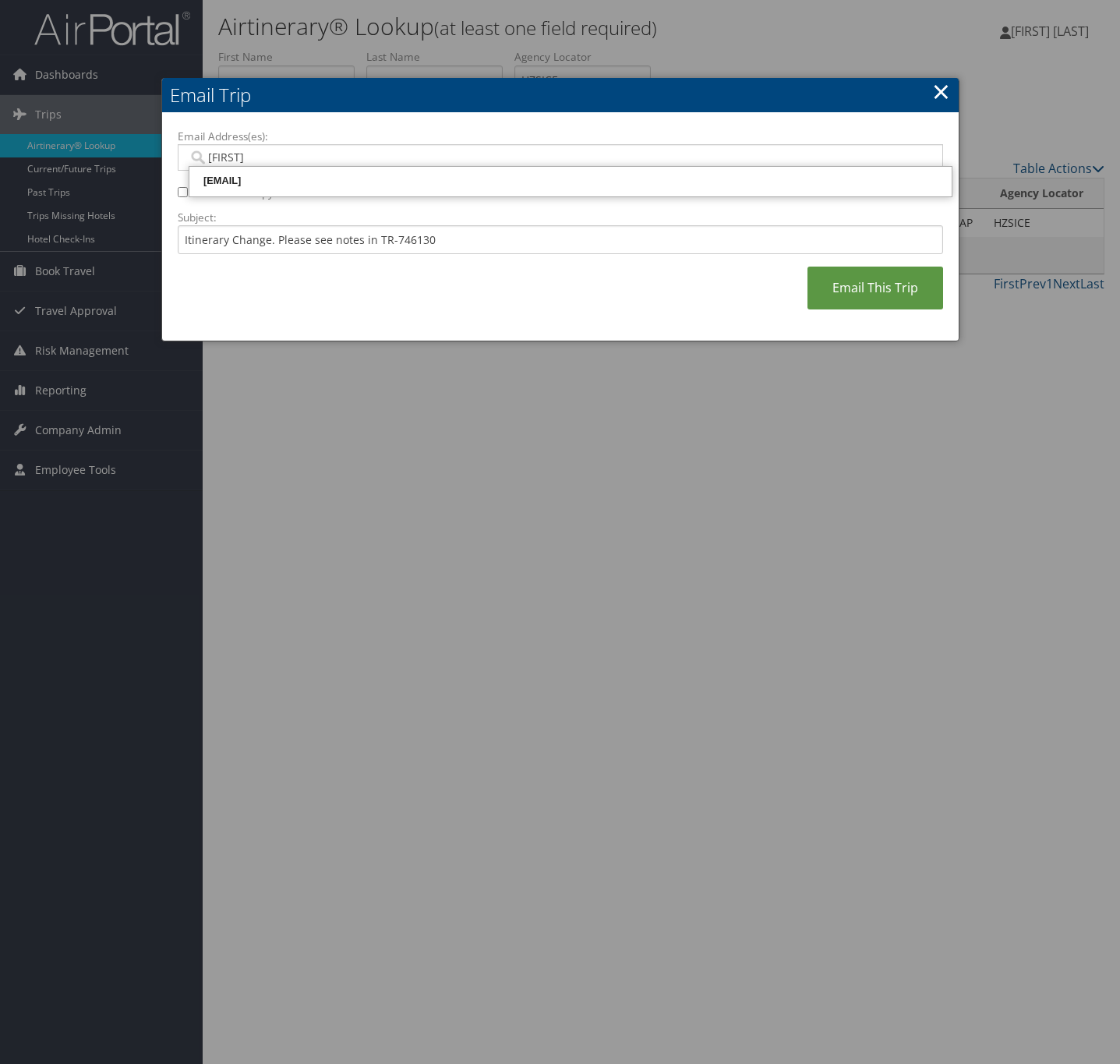 type on "todd" 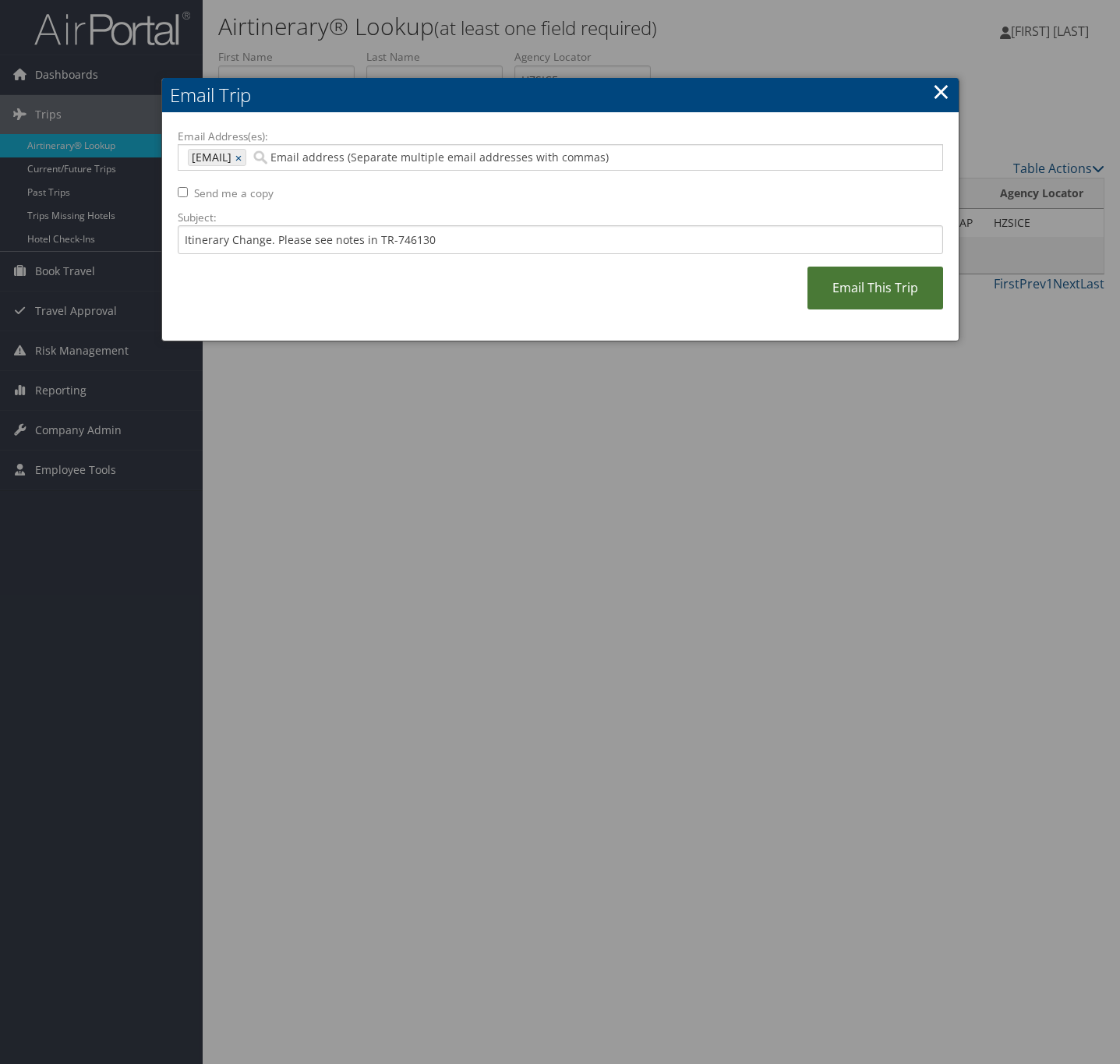 click on "Email This Trip" at bounding box center [875, 288] 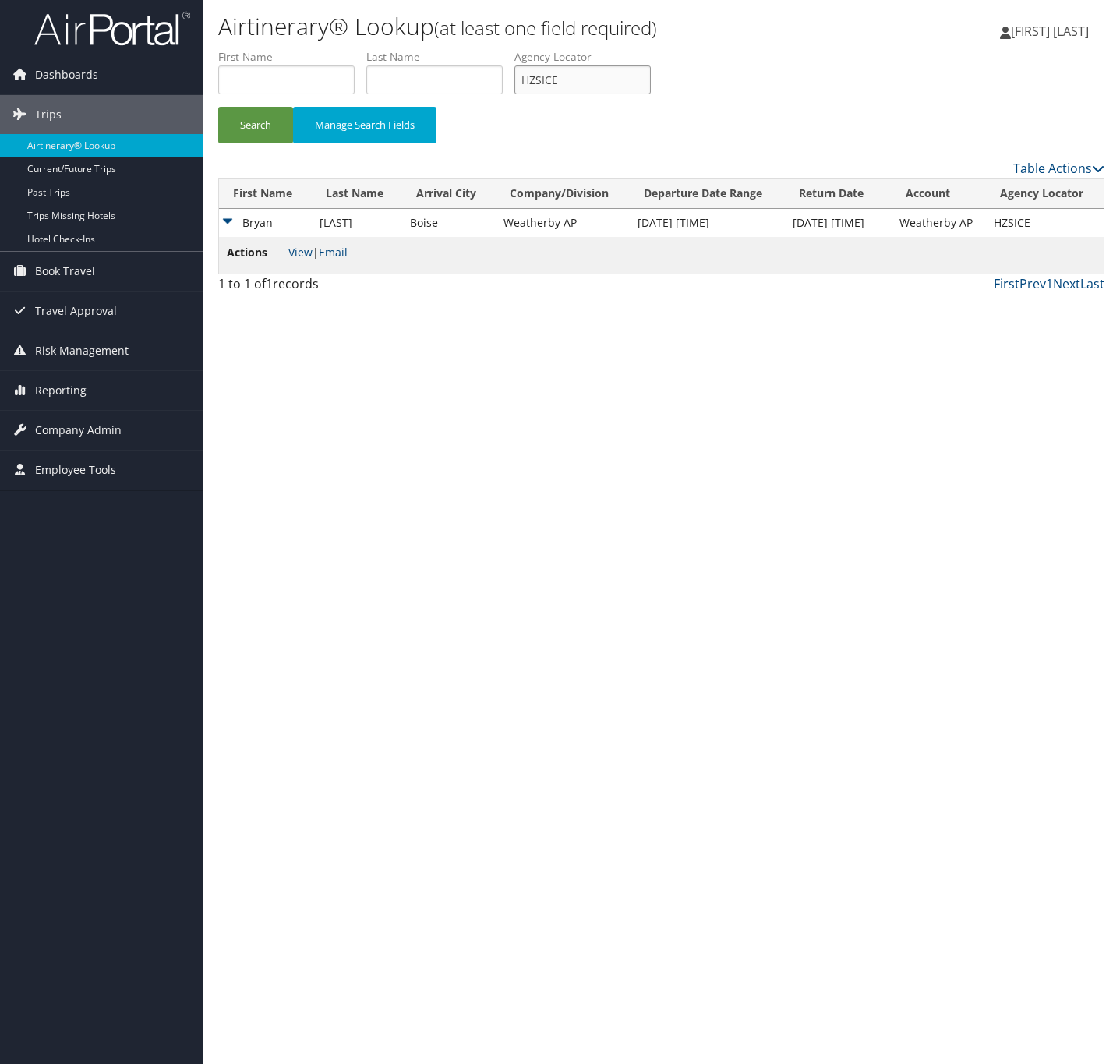click on "HZSICE" at bounding box center [582, 80] 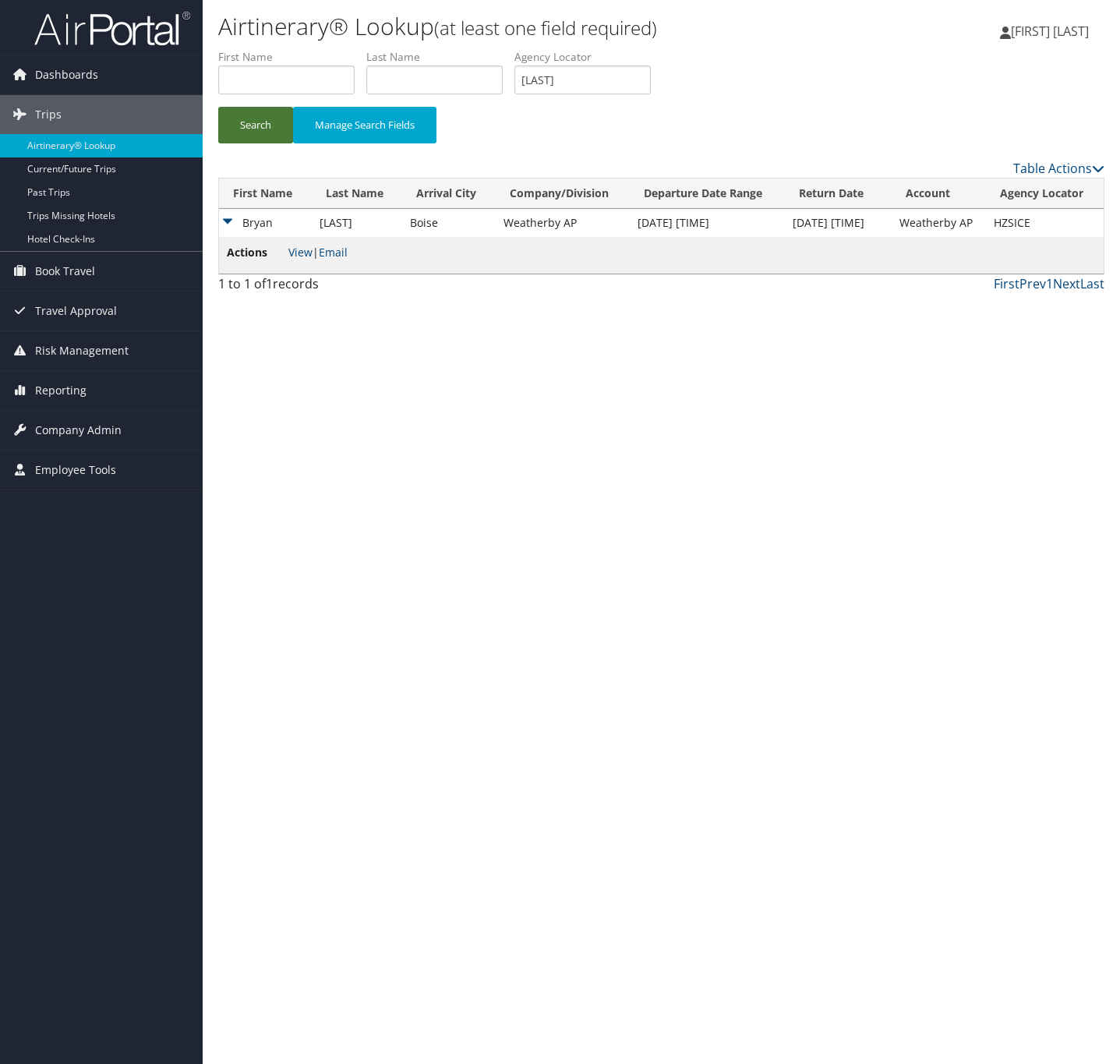 drag, startPoint x: 269, startPoint y: 120, endPoint x: 196, endPoint y: 7, distance: 134.52881 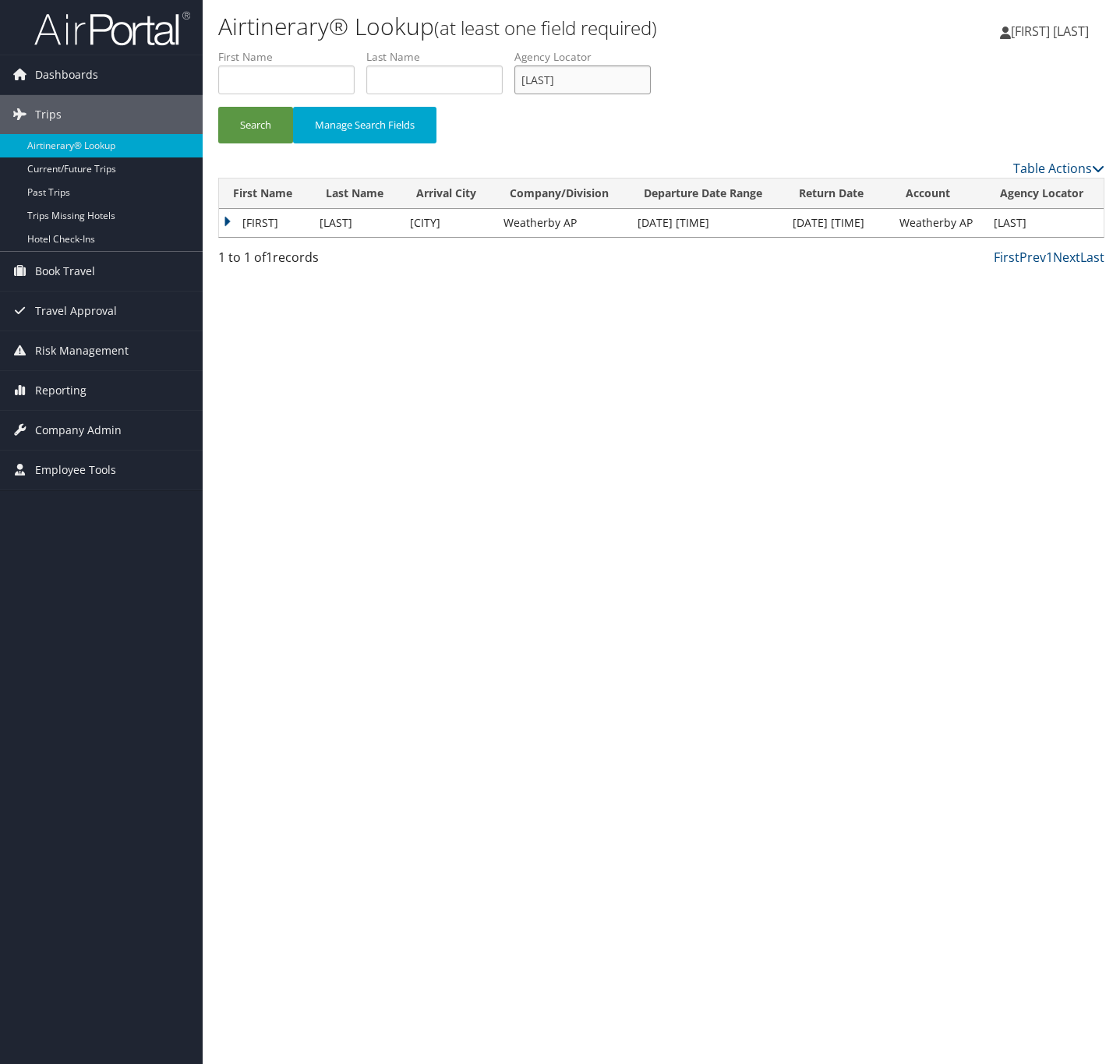 click on "MEYKRE" at bounding box center [582, 80] 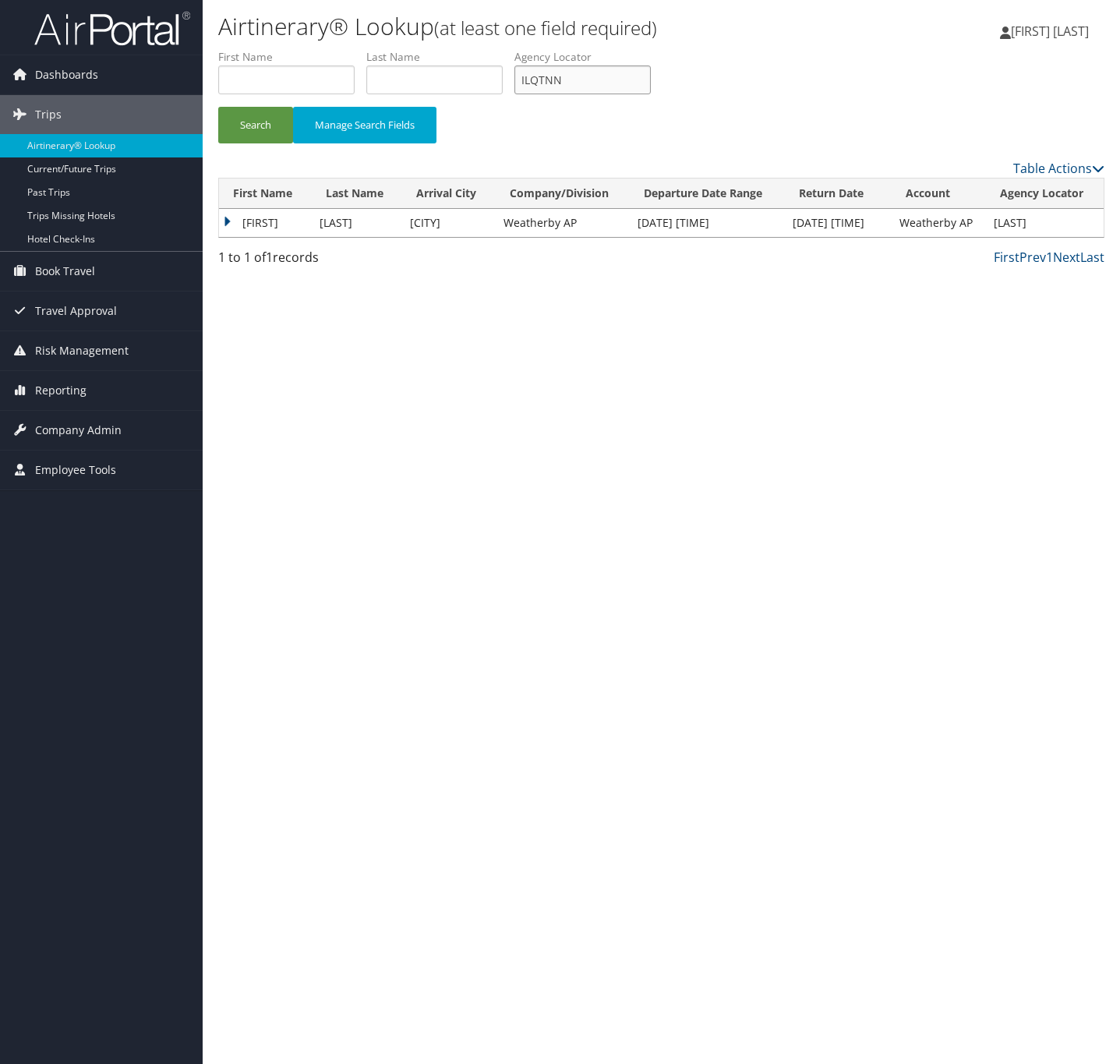 type on "ILQTNN" 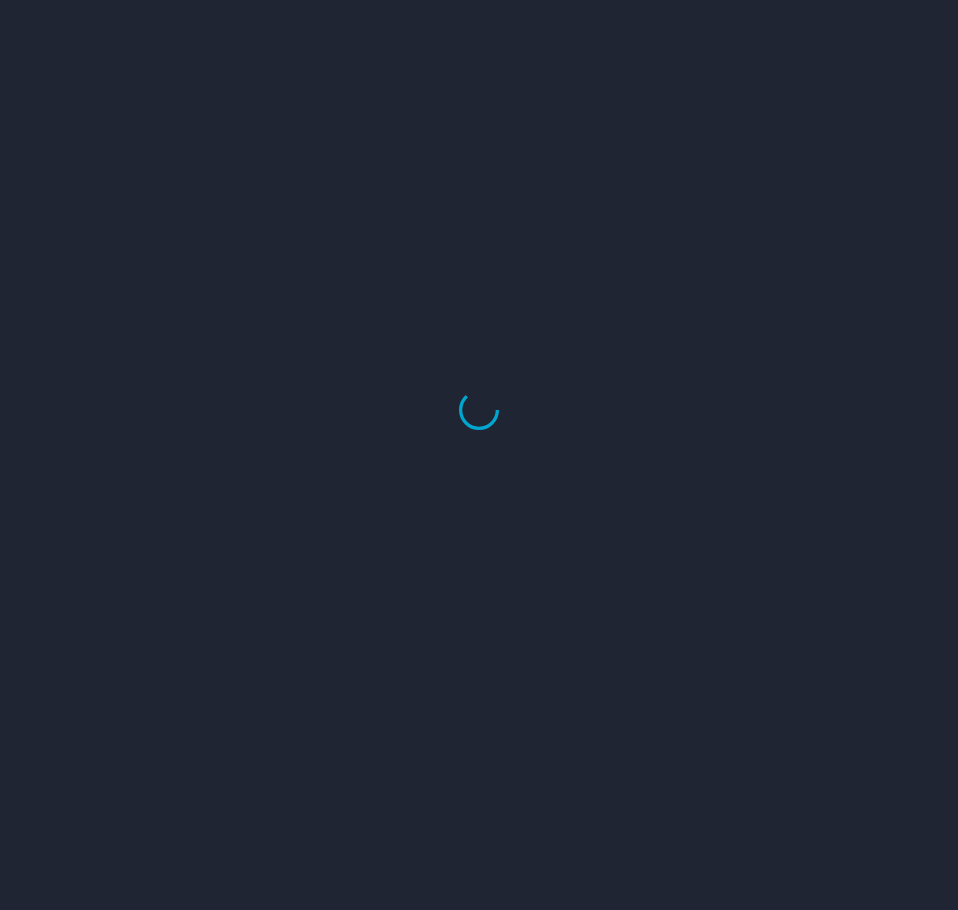 scroll, scrollTop: 0, scrollLeft: 0, axis: both 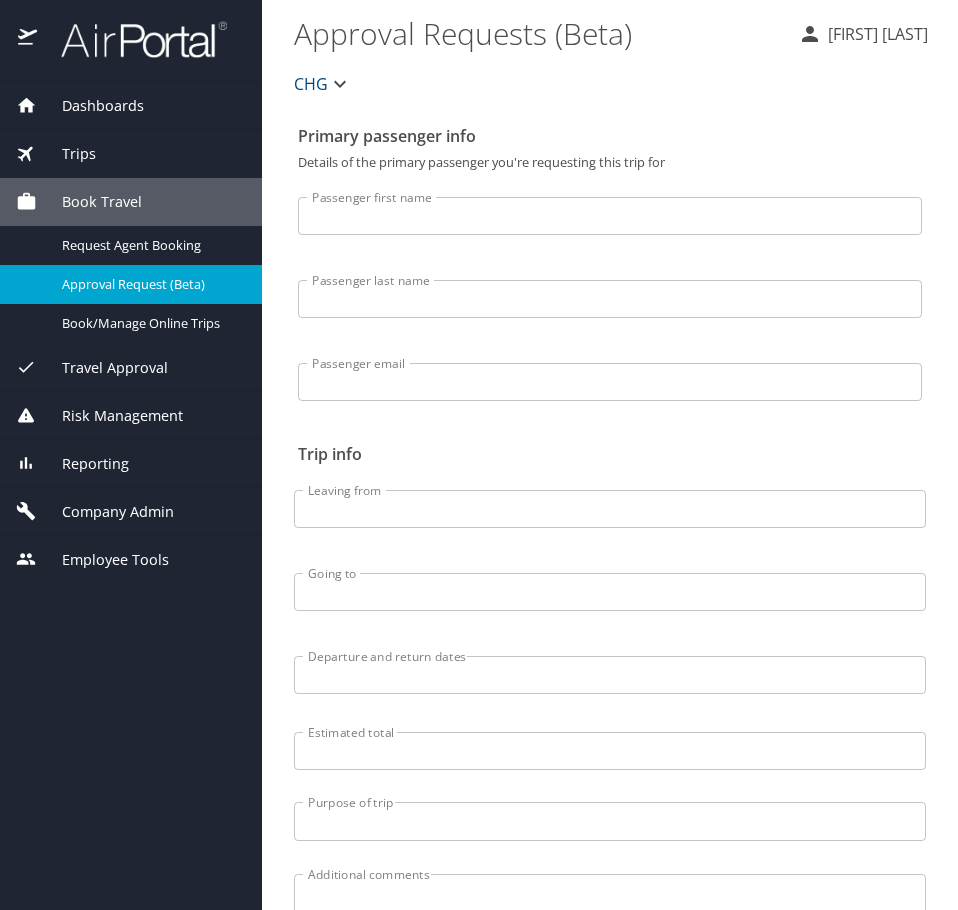 click on "Company Admin" at bounding box center [105, 512] 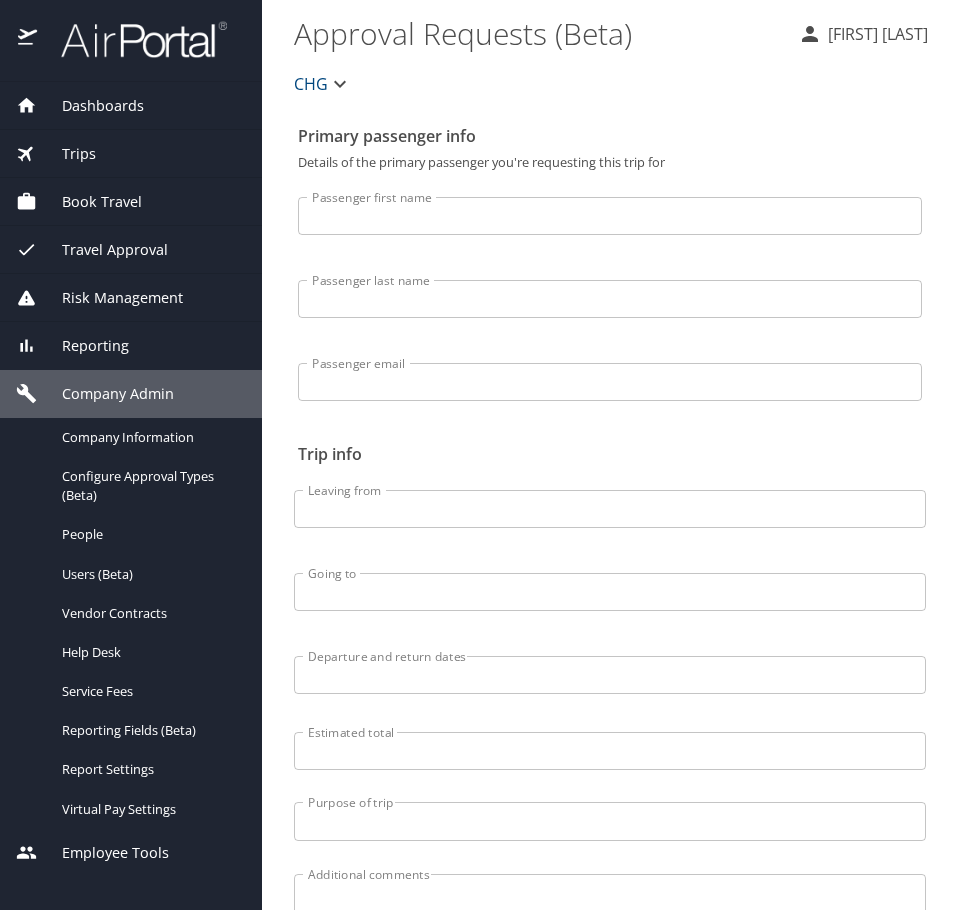 click on "Reporting" at bounding box center [131, 346] 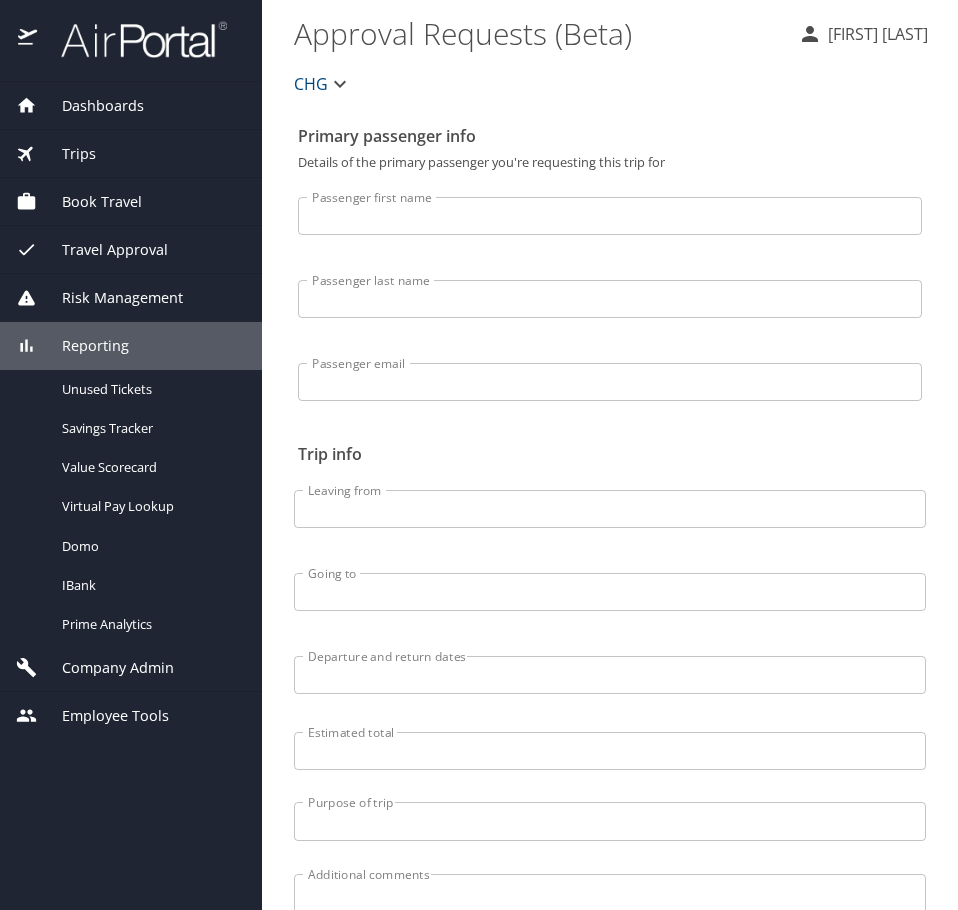 click on "Trips" at bounding box center [131, 154] 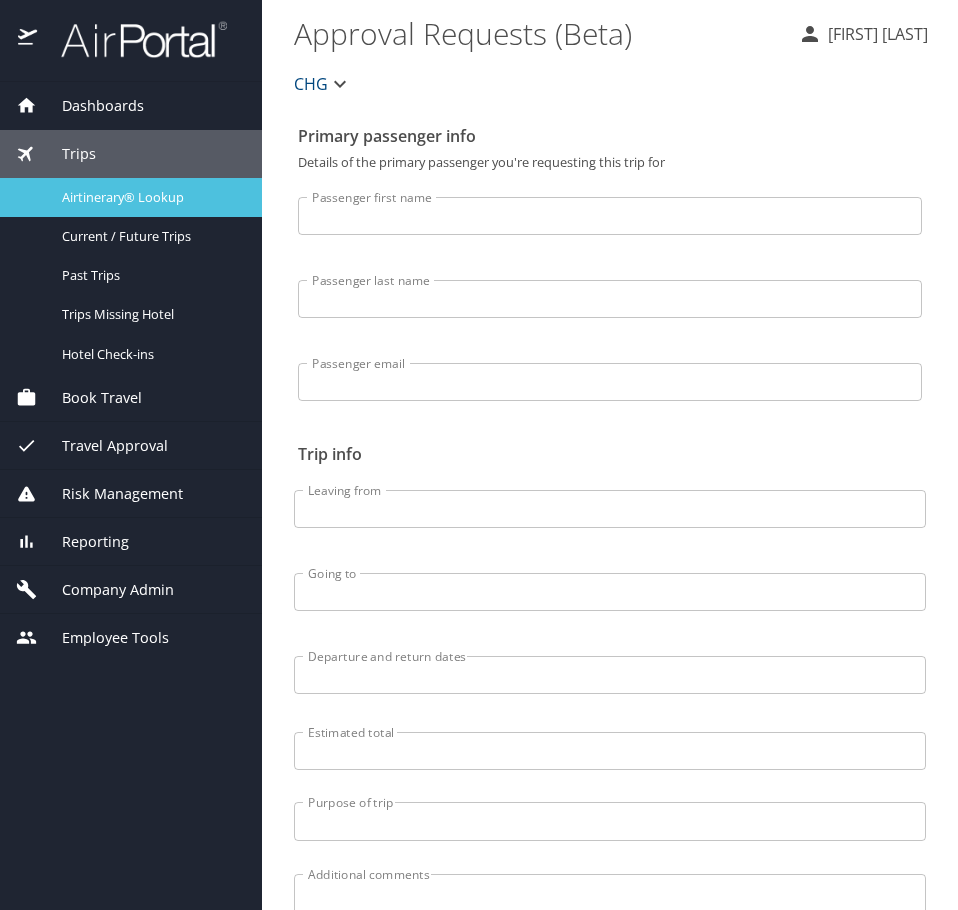 click on "Airtinerary® Lookup" at bounding box center [131, 197] 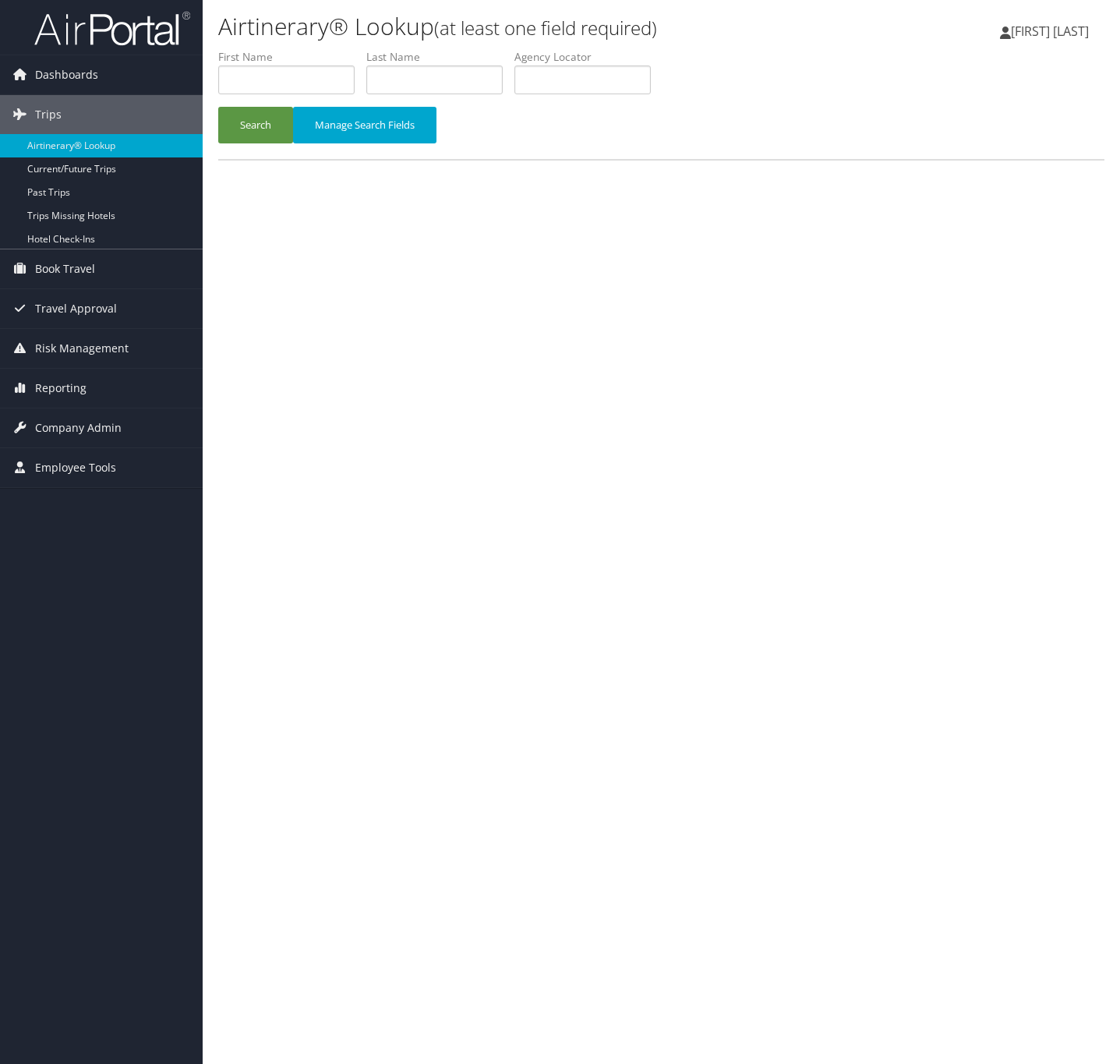scroll, scrollTop: 0, scrollLeft: 0, axis: both 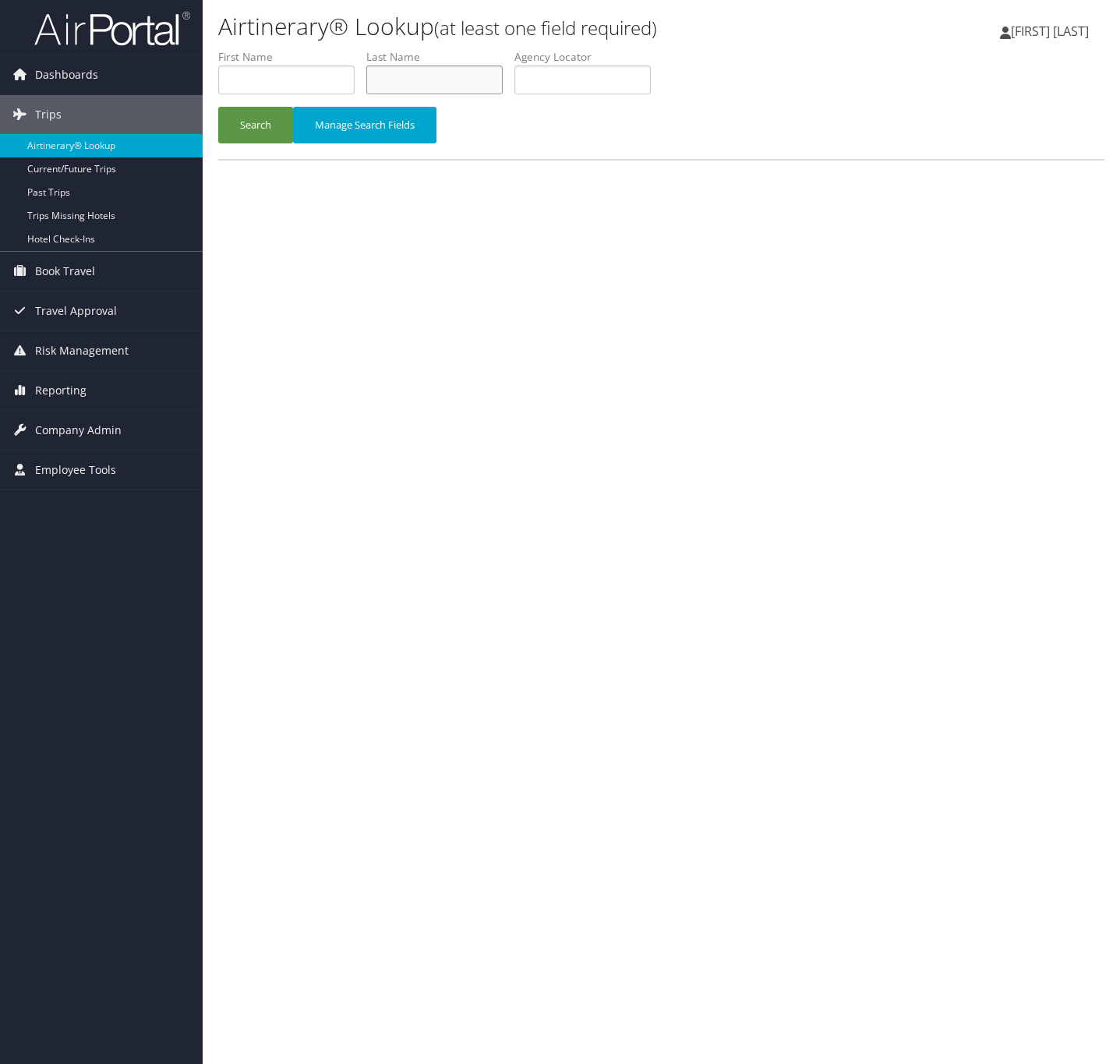 click at bounding box center [434, 80] 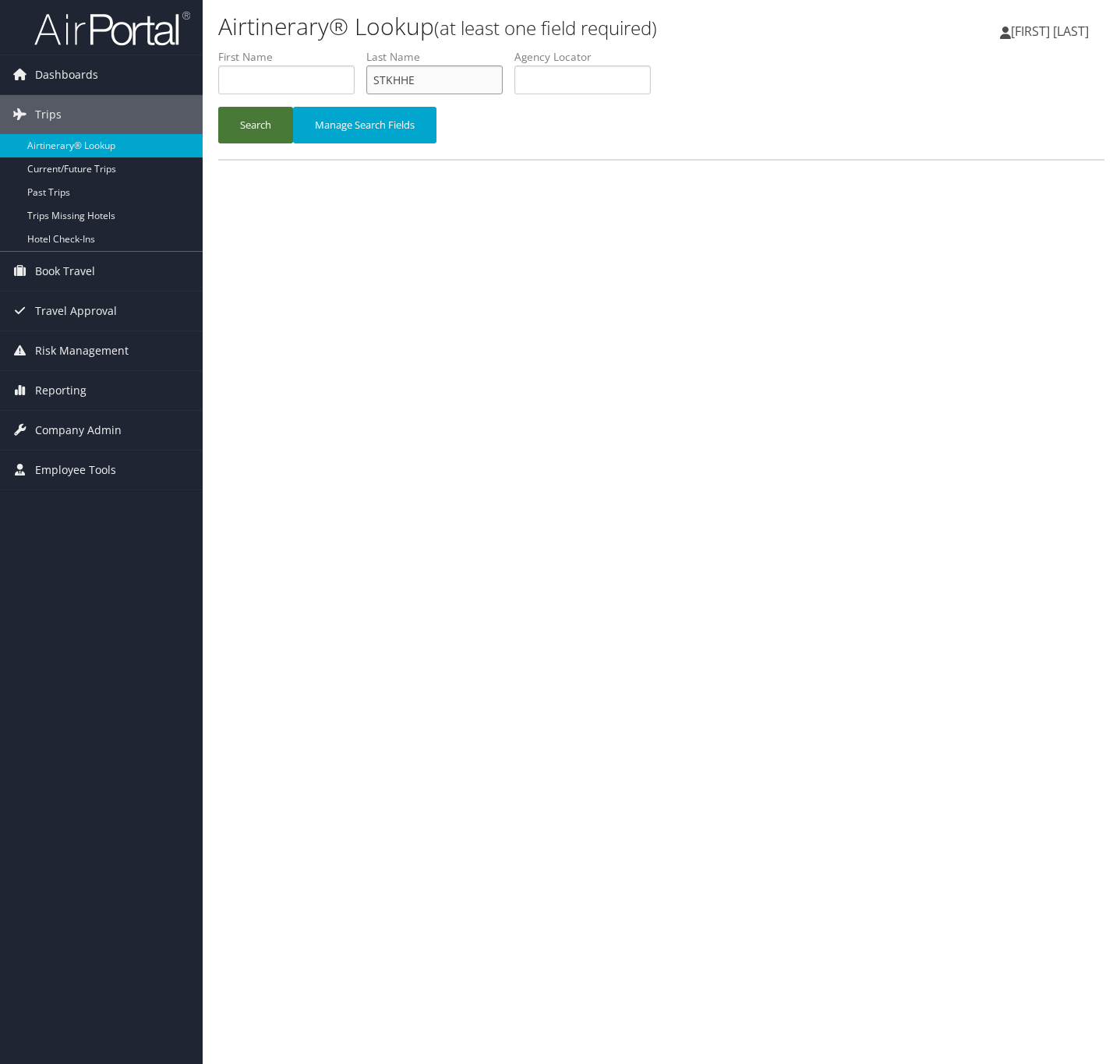type on "STKHHE" 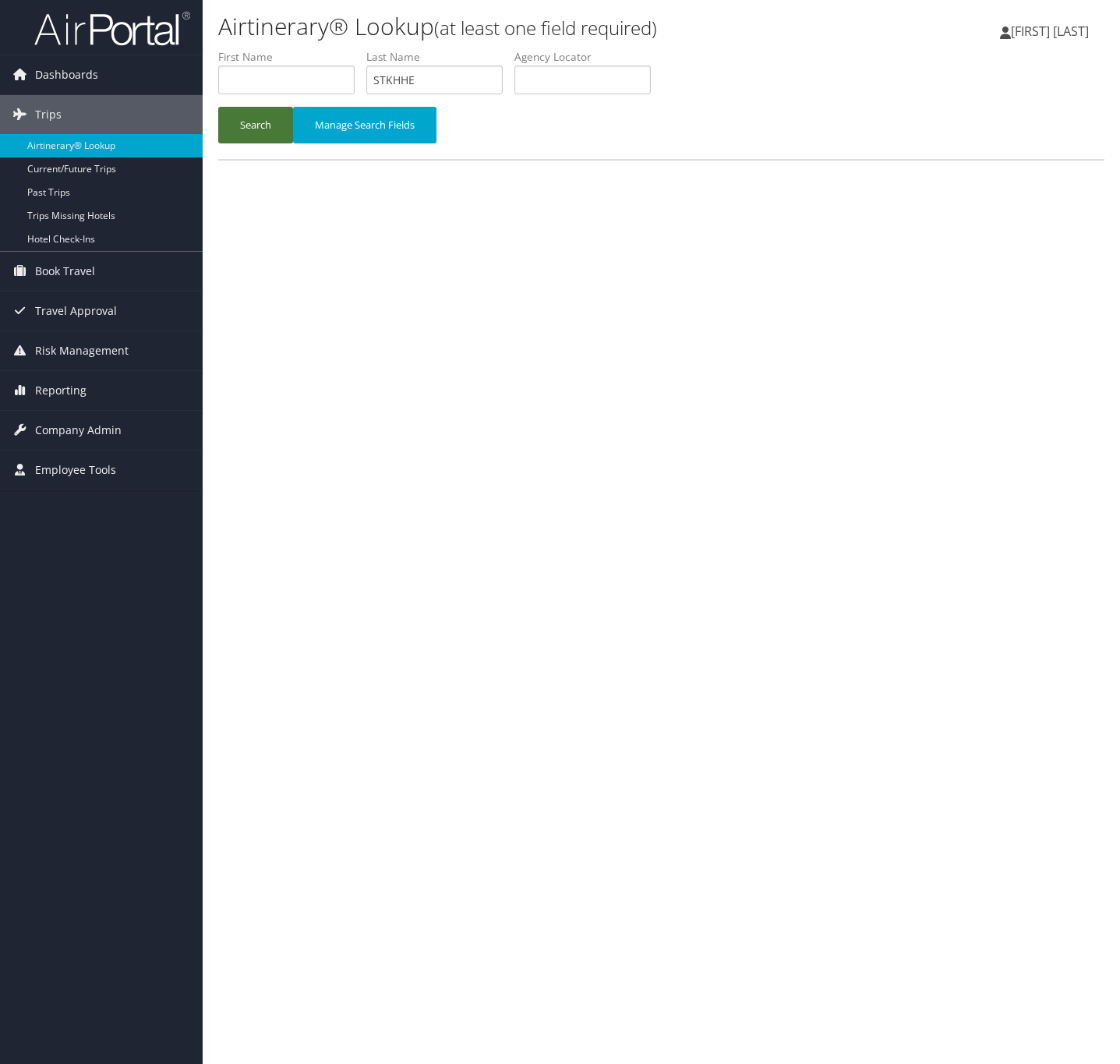 click on "Search" at bounding box center [256, 125] 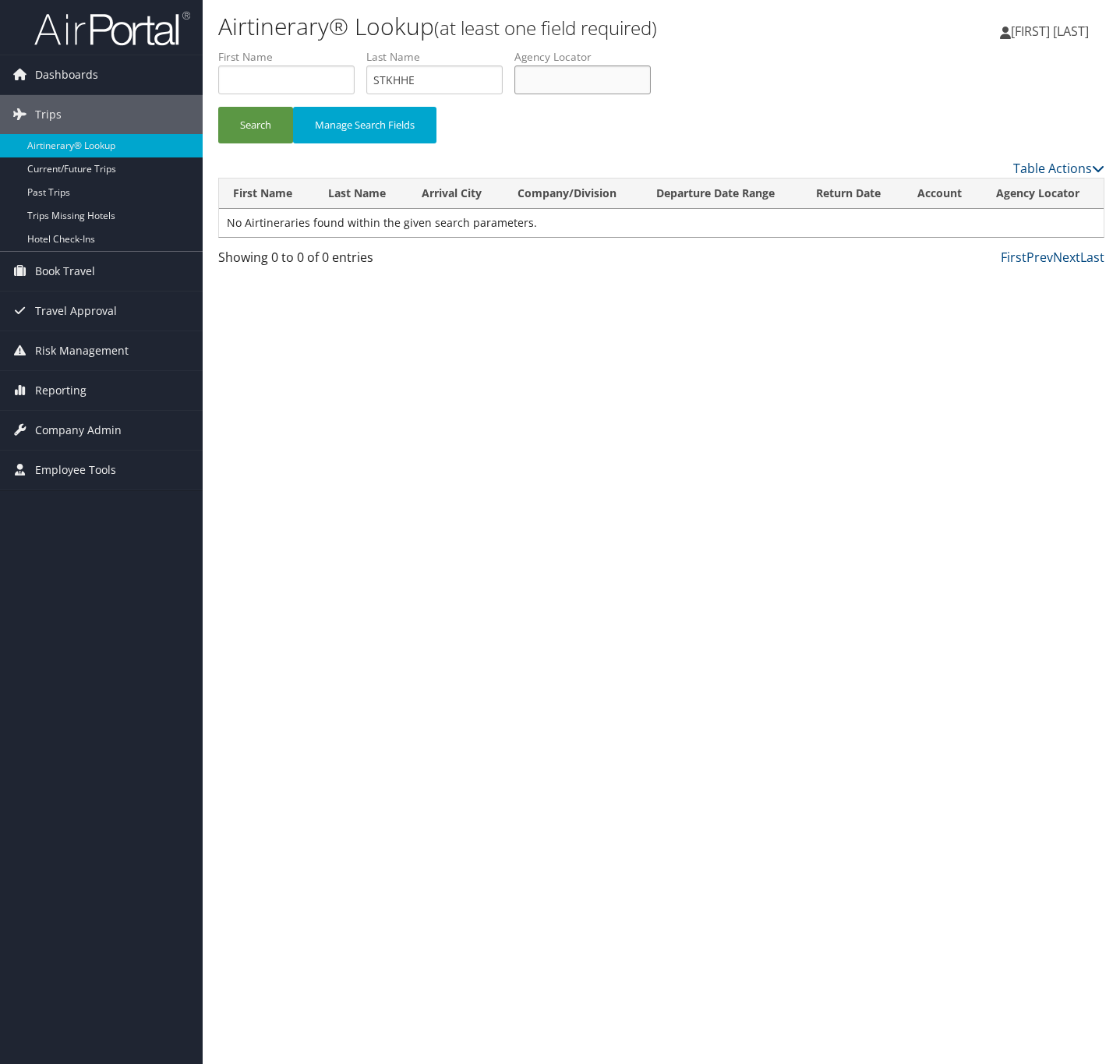 click at bounding box center [582, 80] 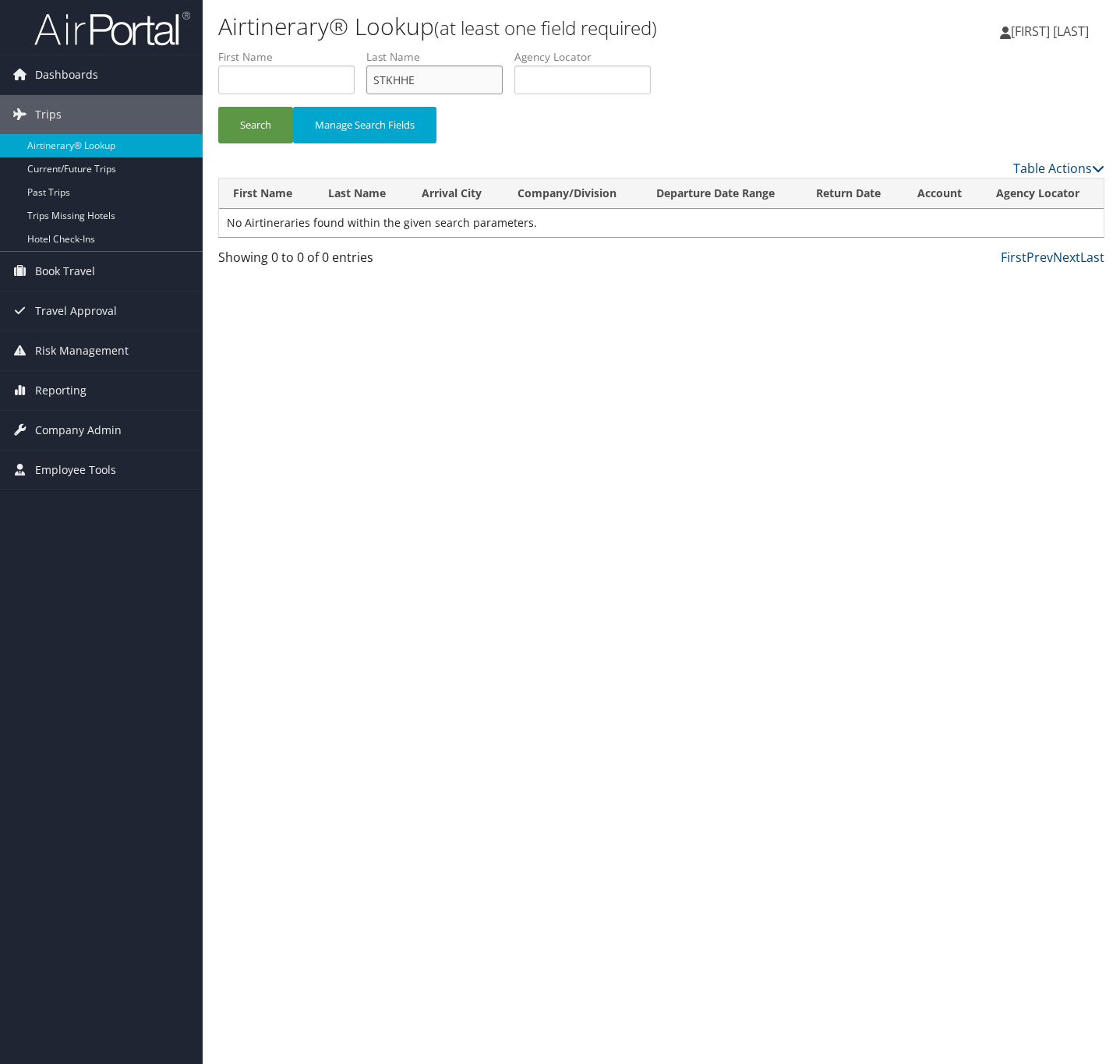 click on "STKHHE" at bounding box center [434, 80] 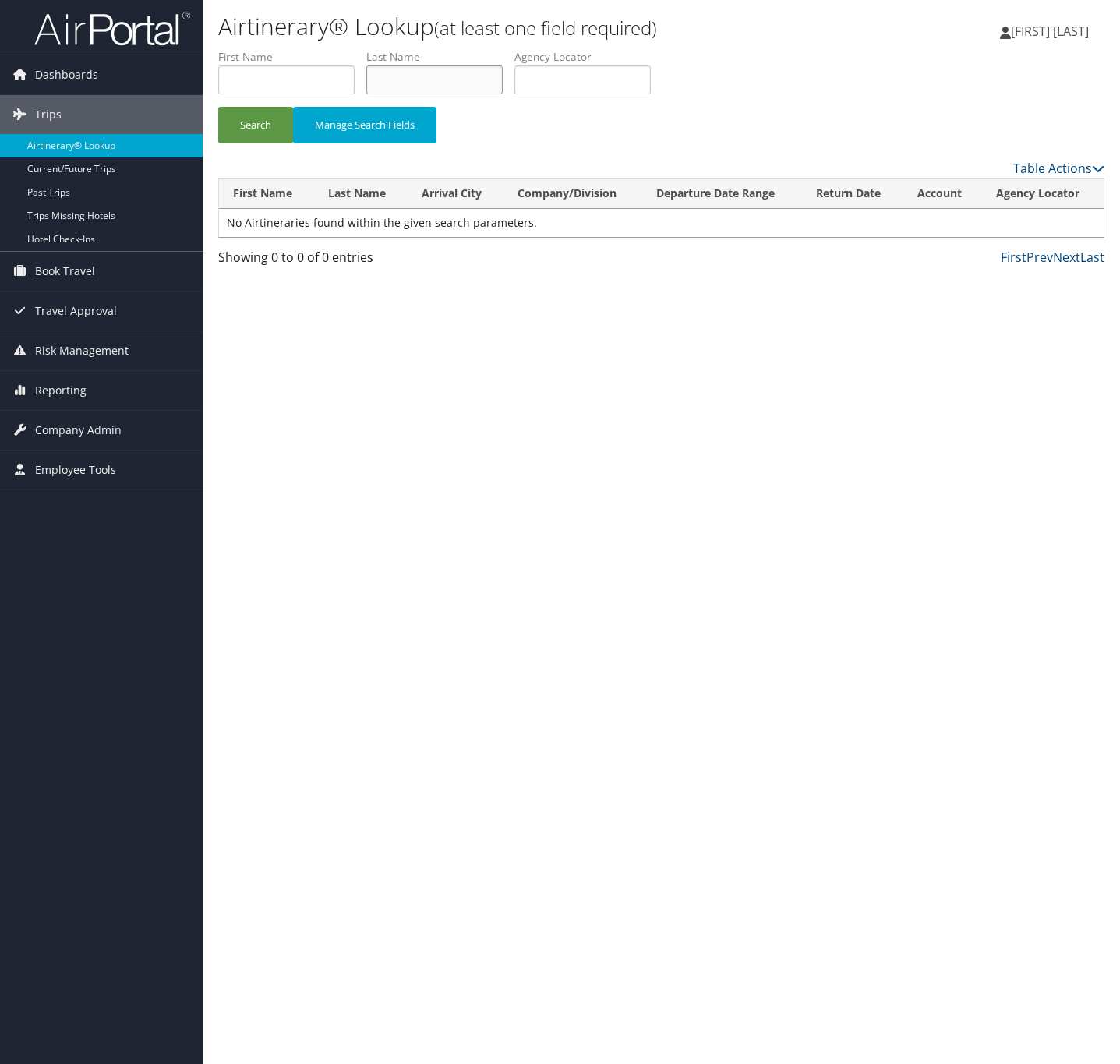 type 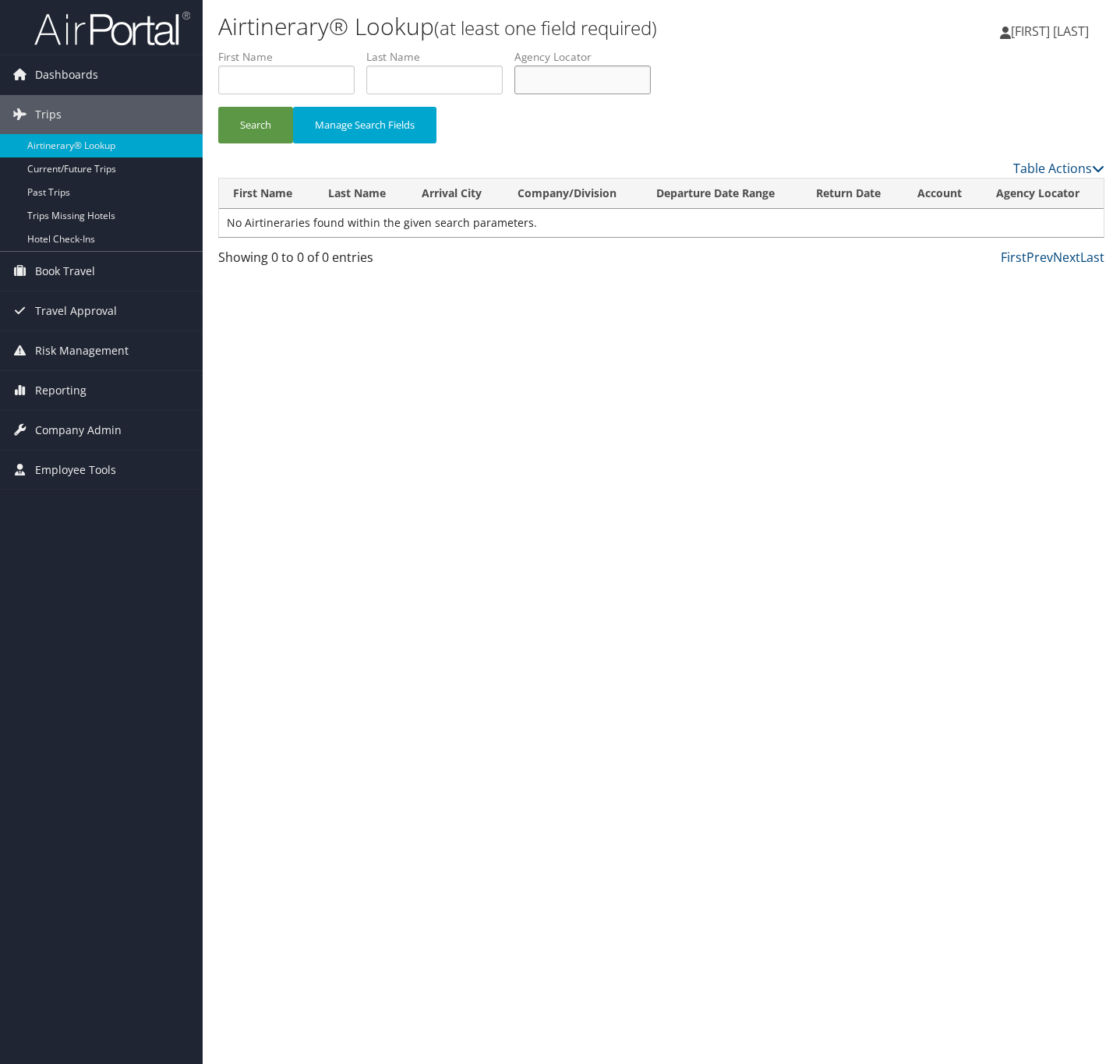 click at bounding box center (582, 80) 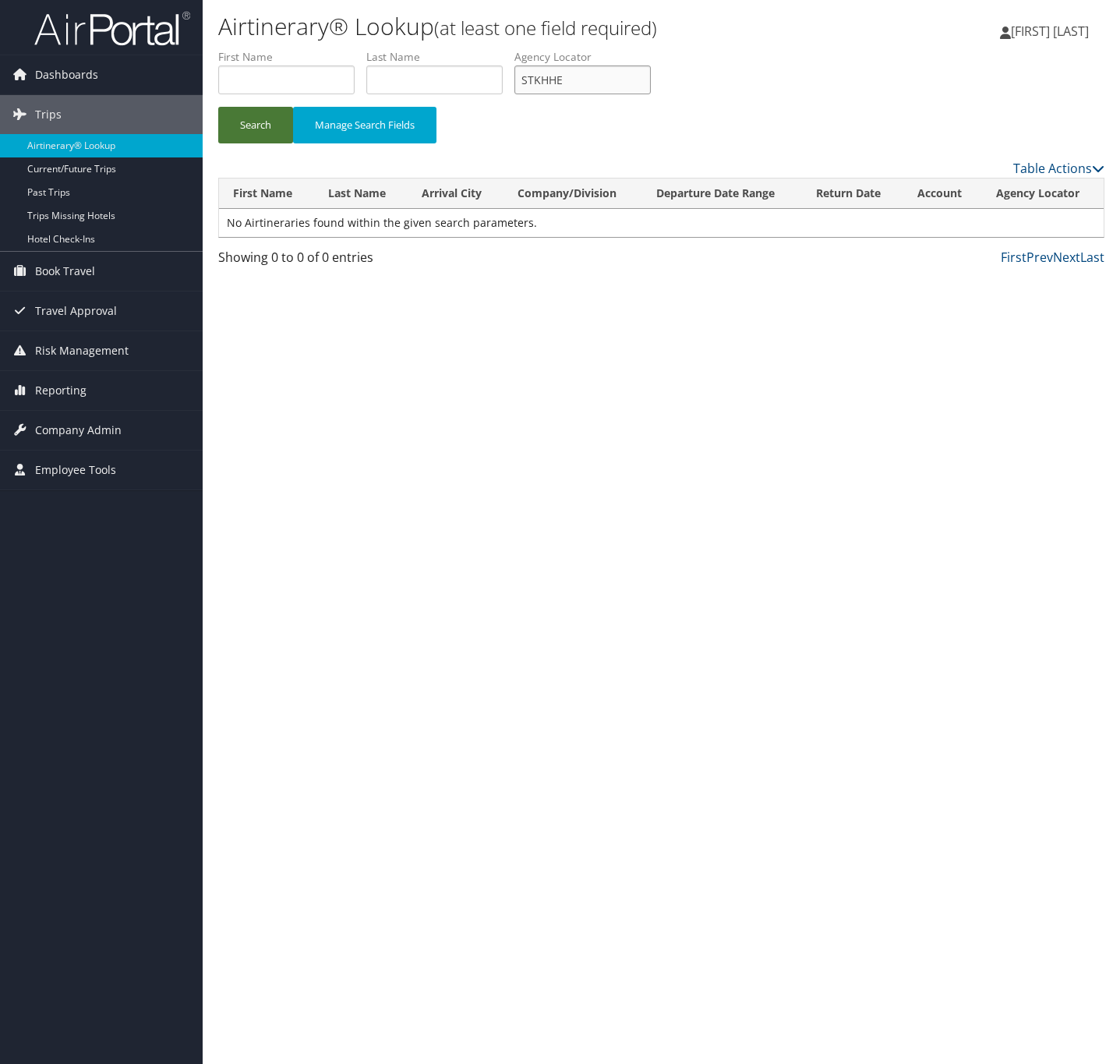type on "STKHHE" 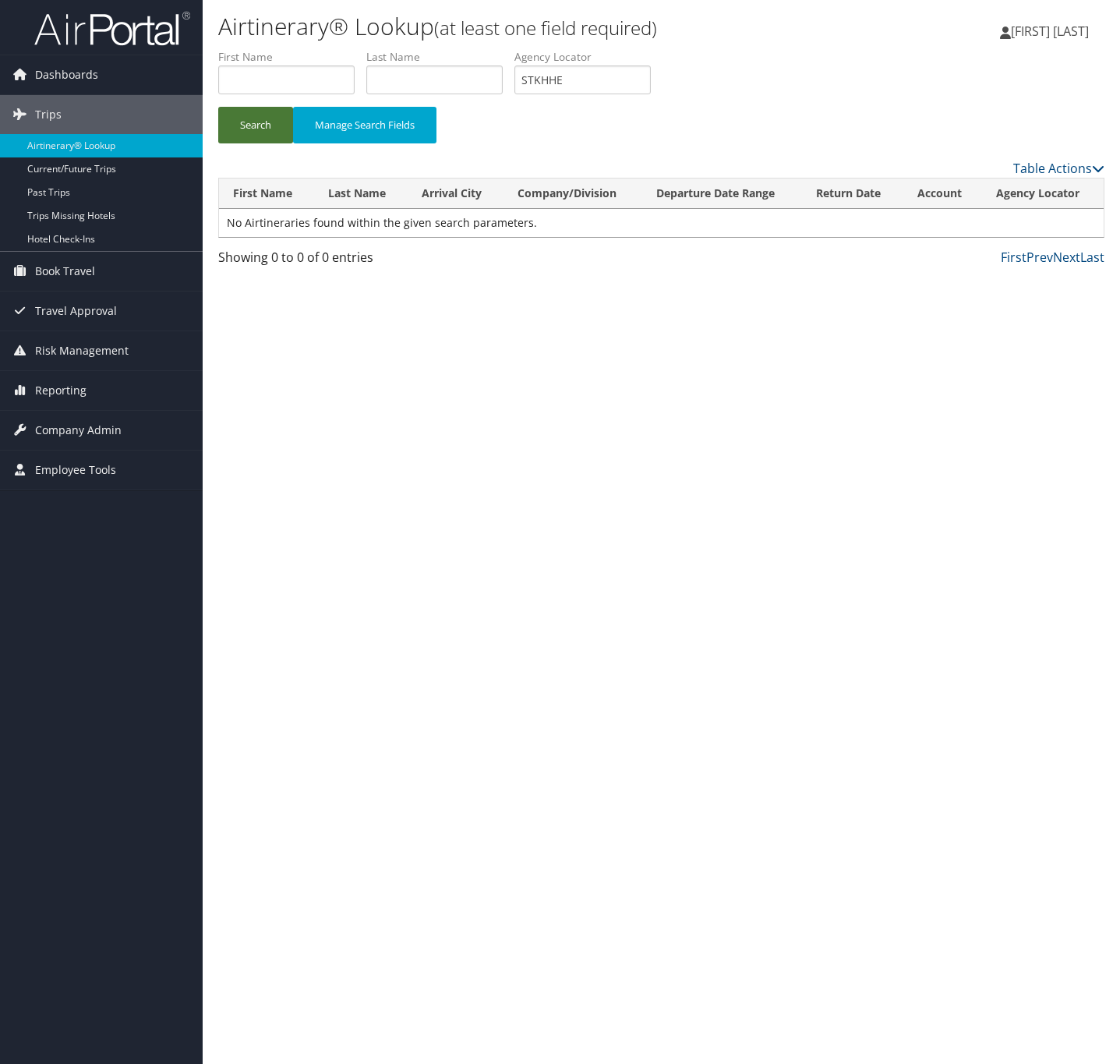 click on "Search" at bounding box center (256, 125) 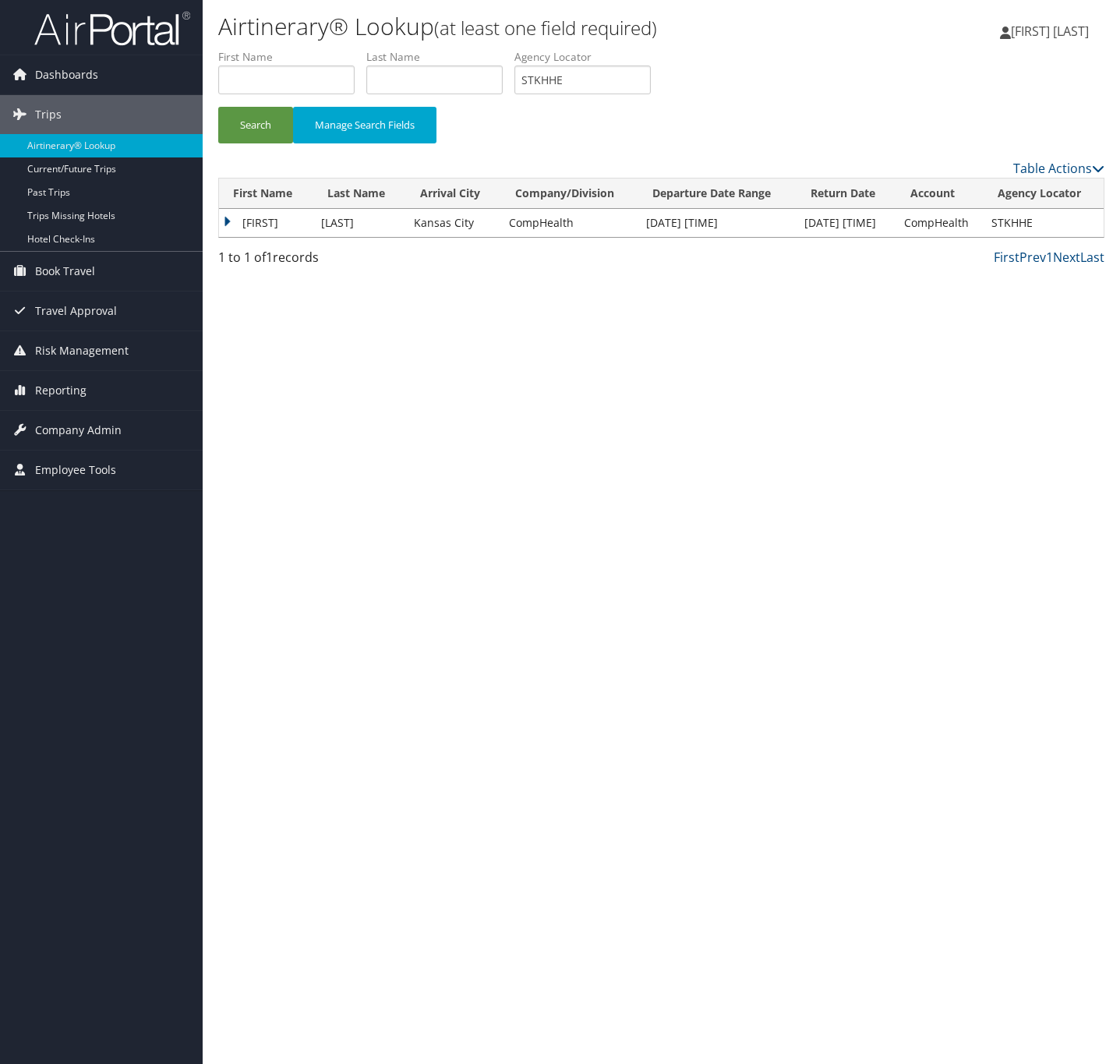 click on "Pawel" at bounding box center (266, 223) 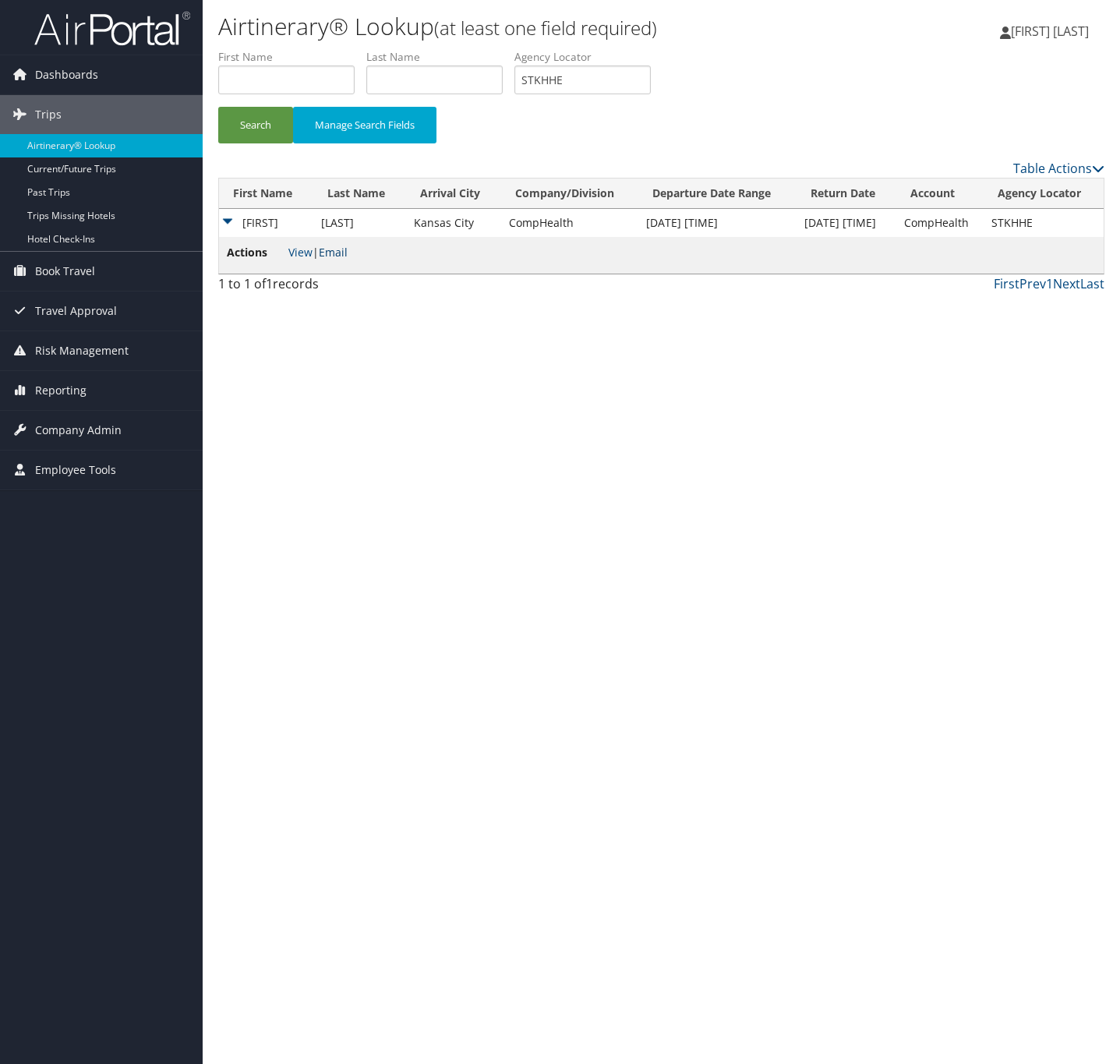 click on "Email" at bounding box center [333, 252] 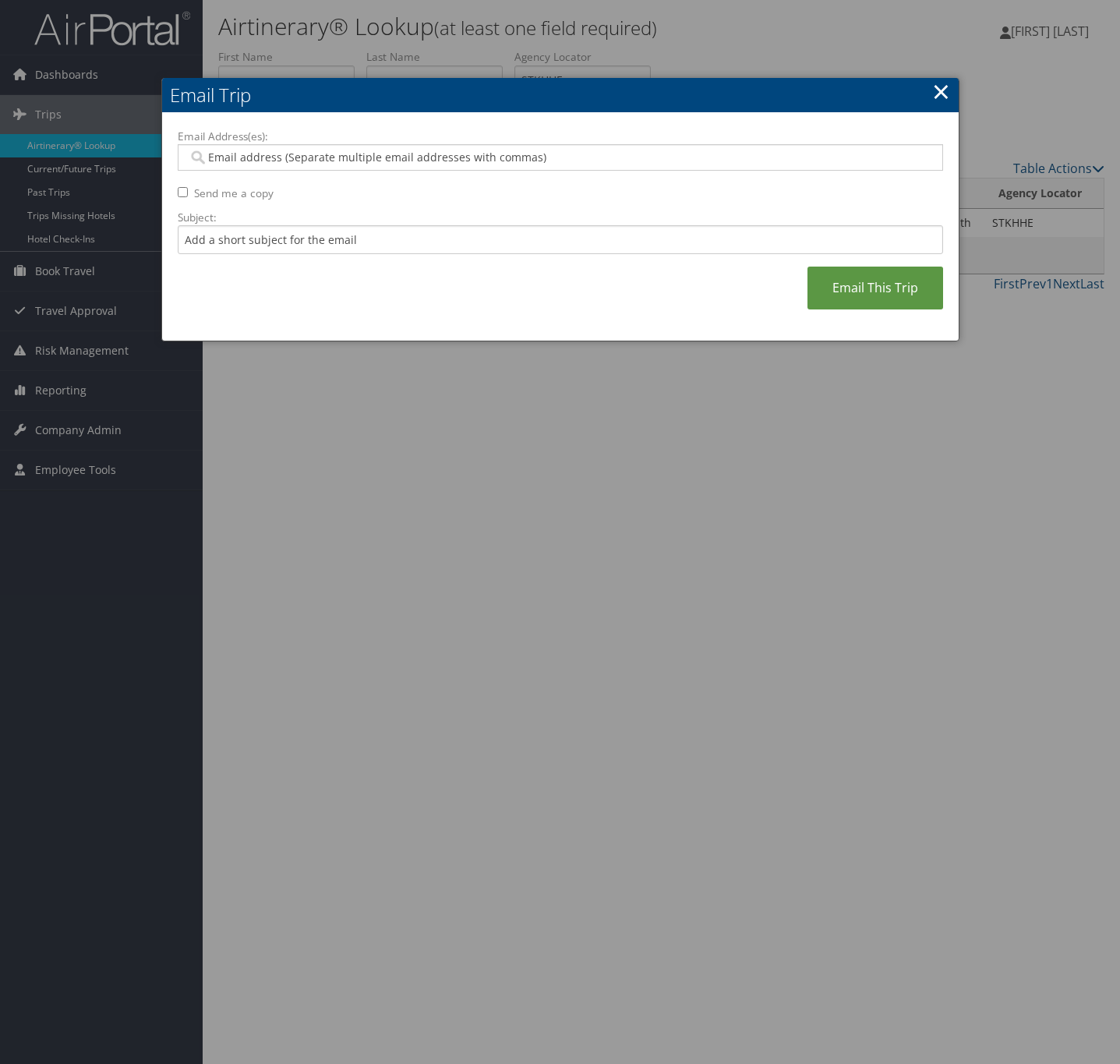 drag, startPoint x: 323, startPoint y: 168, endPoint x: 316, endPoint y: 162, distance: 9.2195445 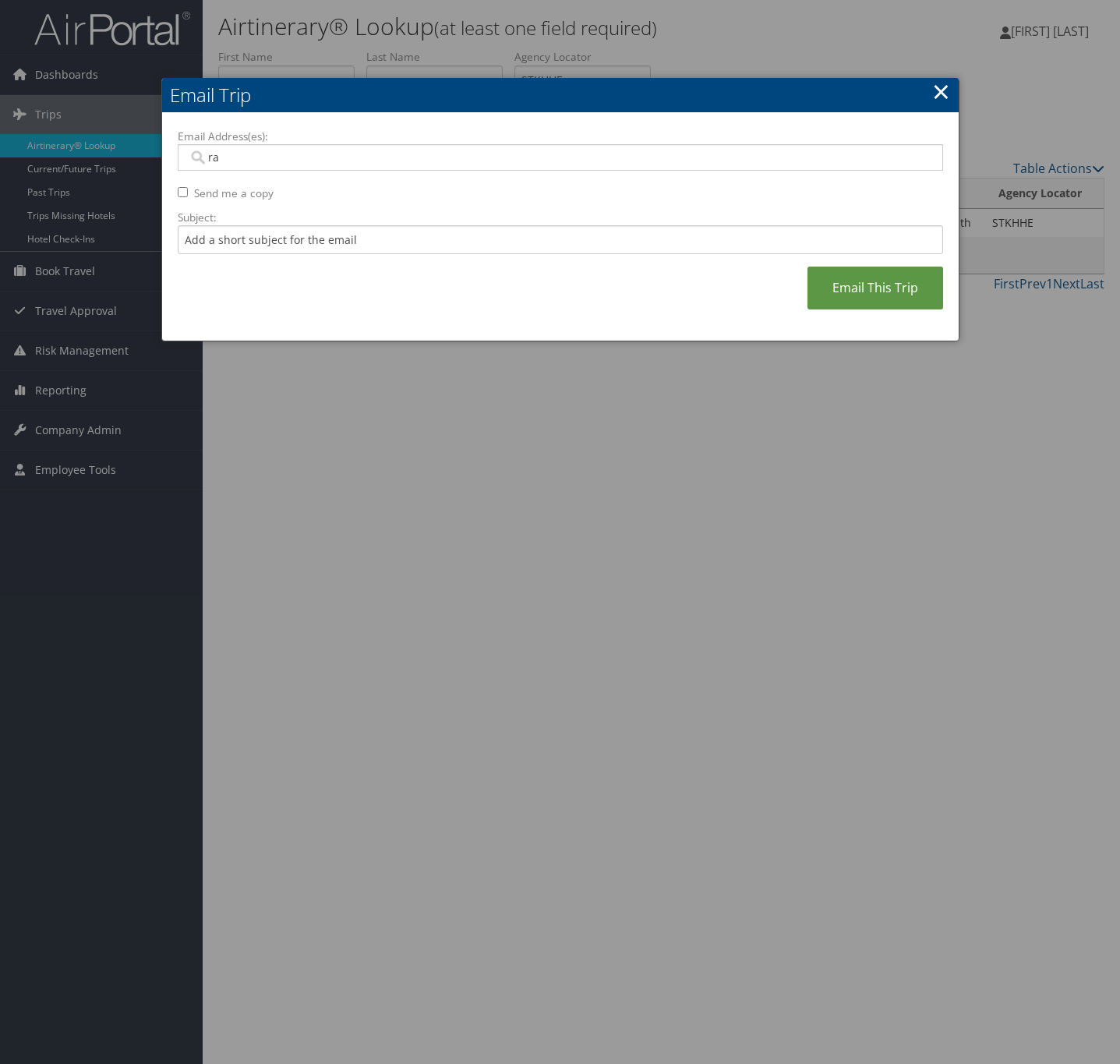 type on "rac" 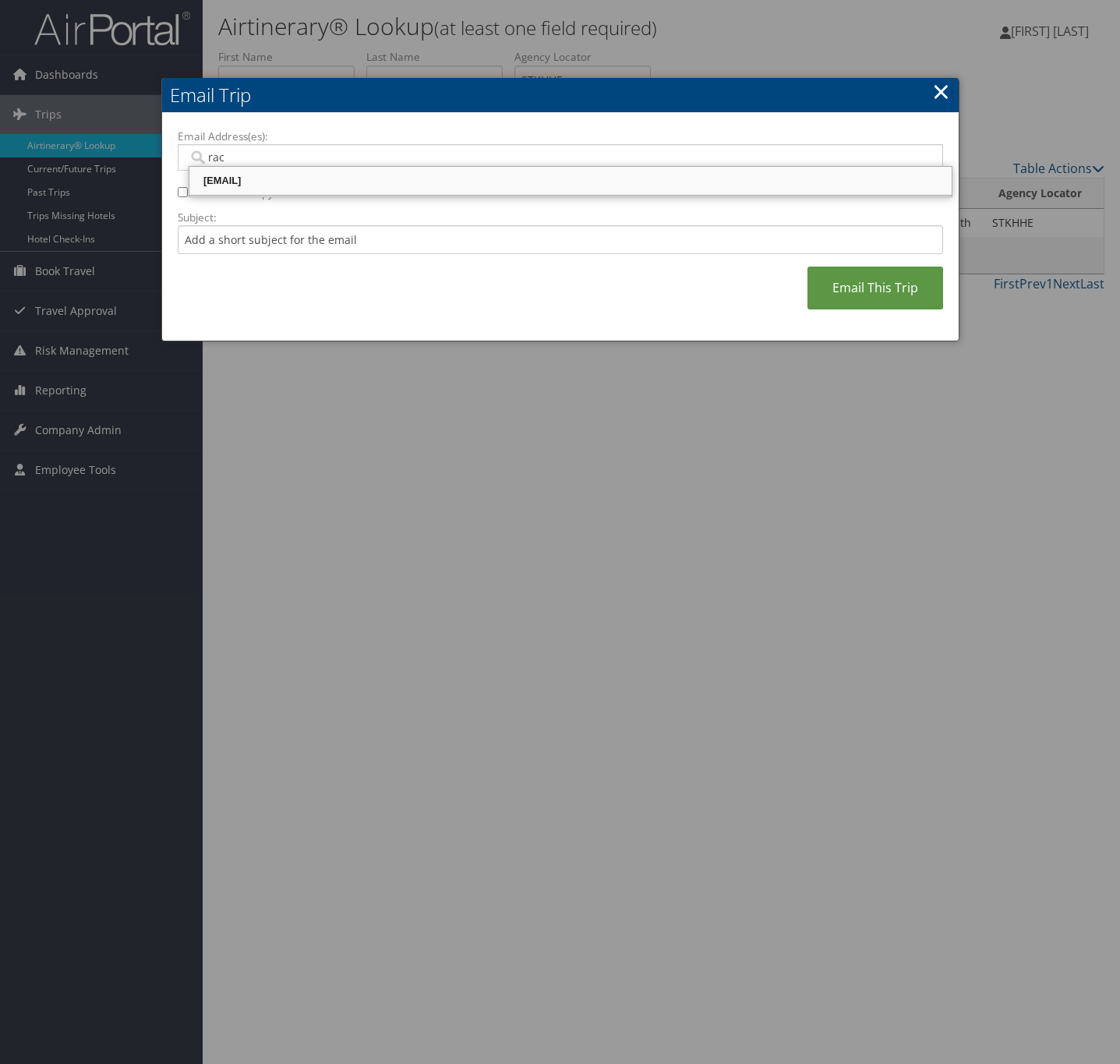 click on "rachelle.agenor@comphealth.com" at bounding box center [571, 181] 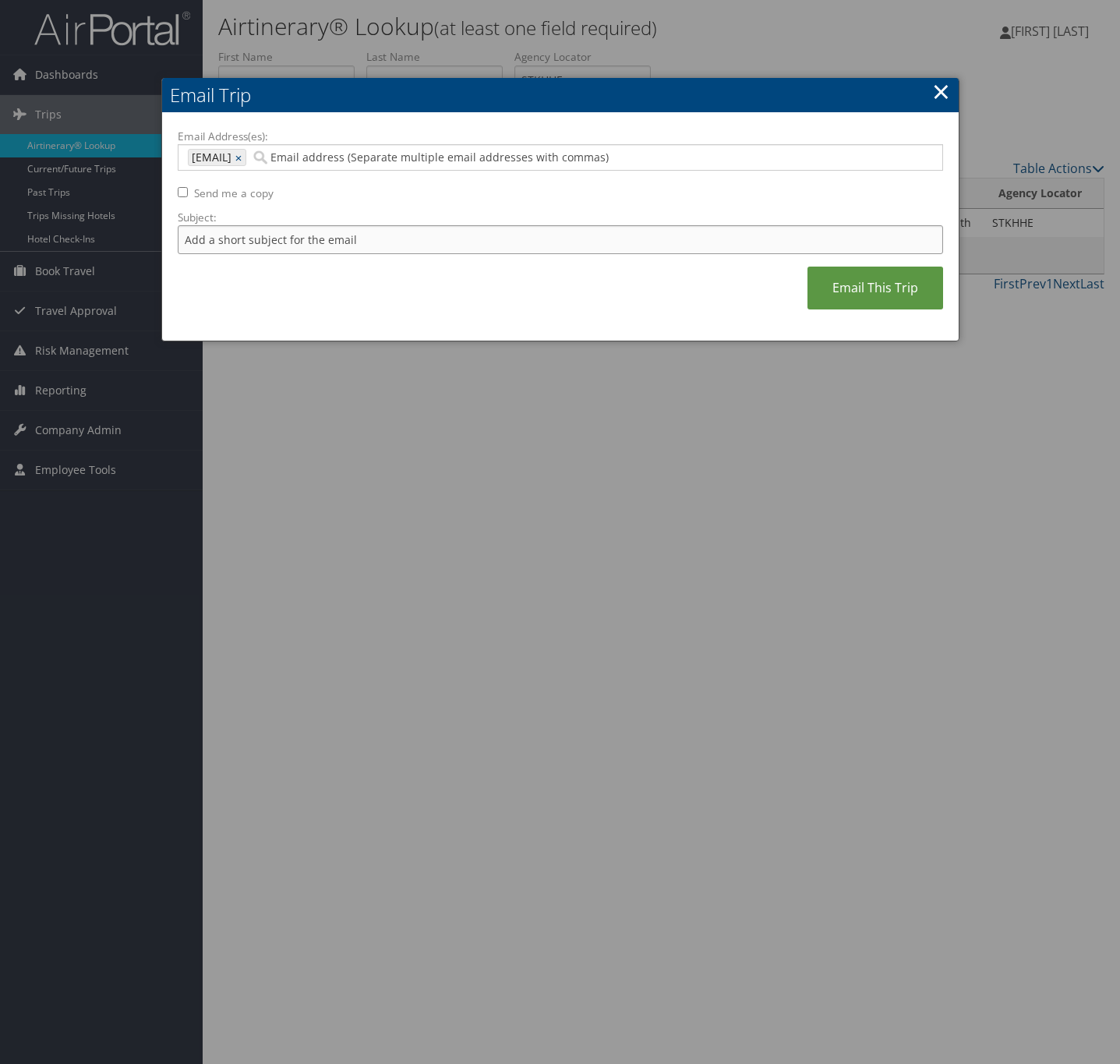 click on "Subject:" at bounding box center [560, 239] 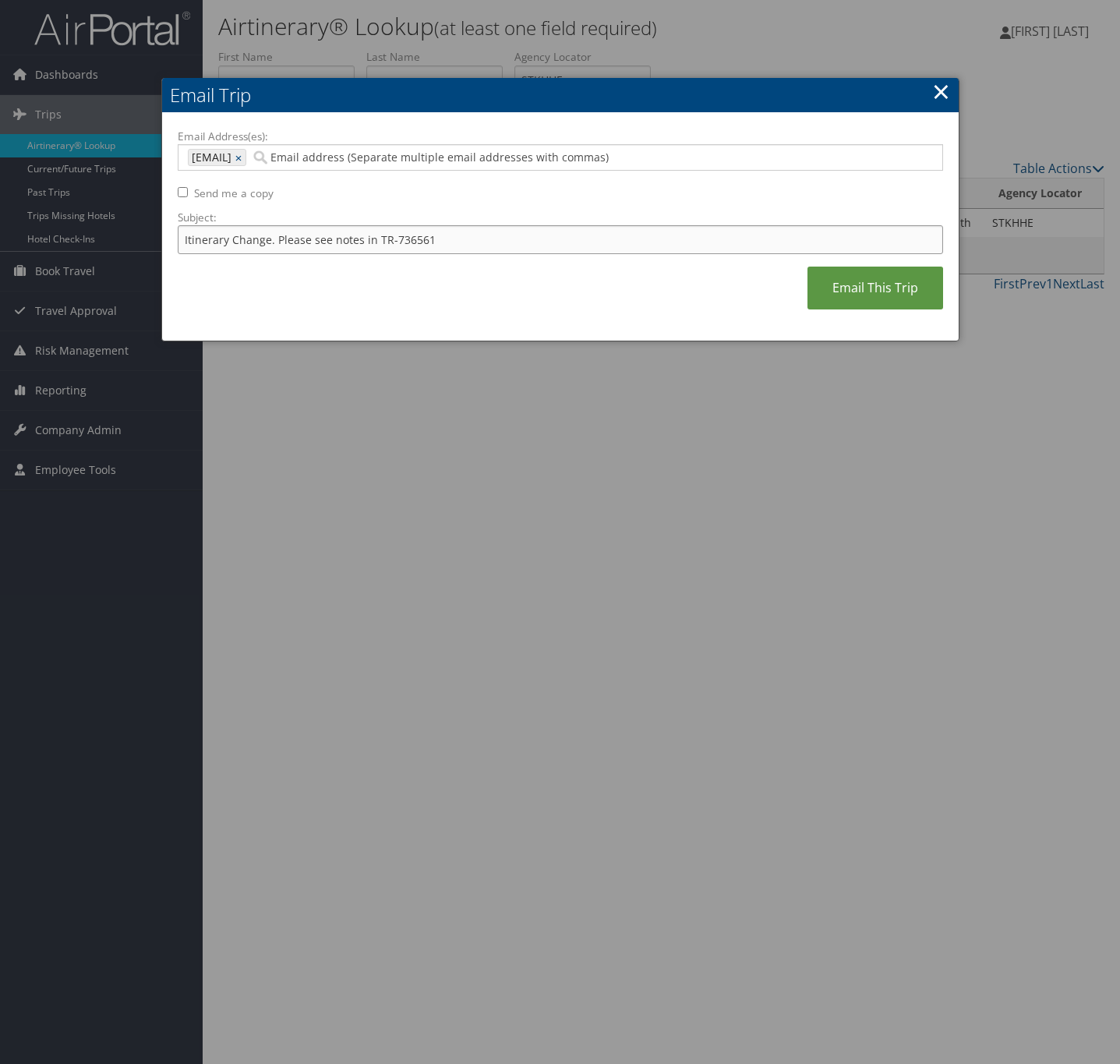 click on "Itinerary Change. Please see notes in TR-736561" at bounding box center (560, 239) 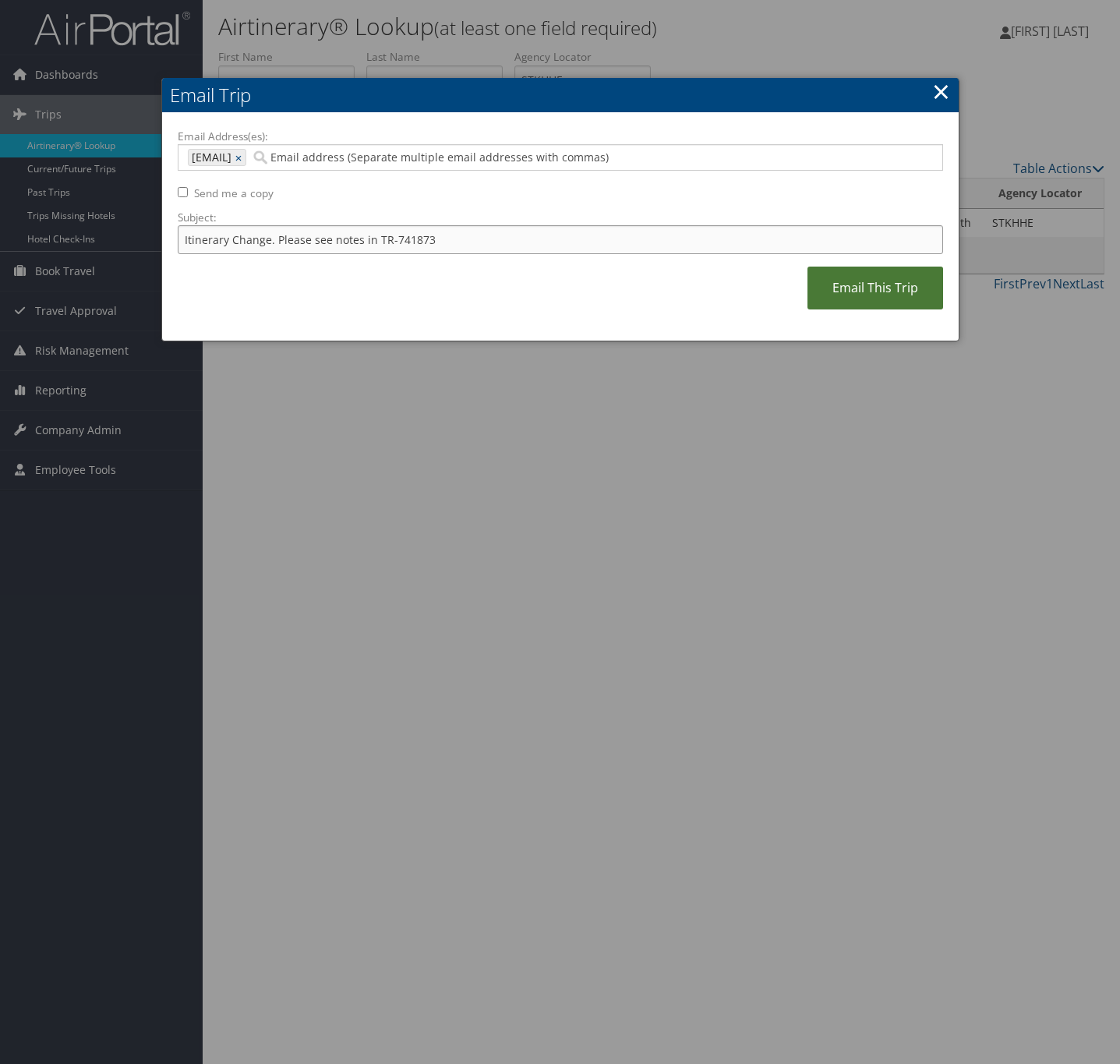 type on "Itinerary Change. Please see notes in TR-741873" 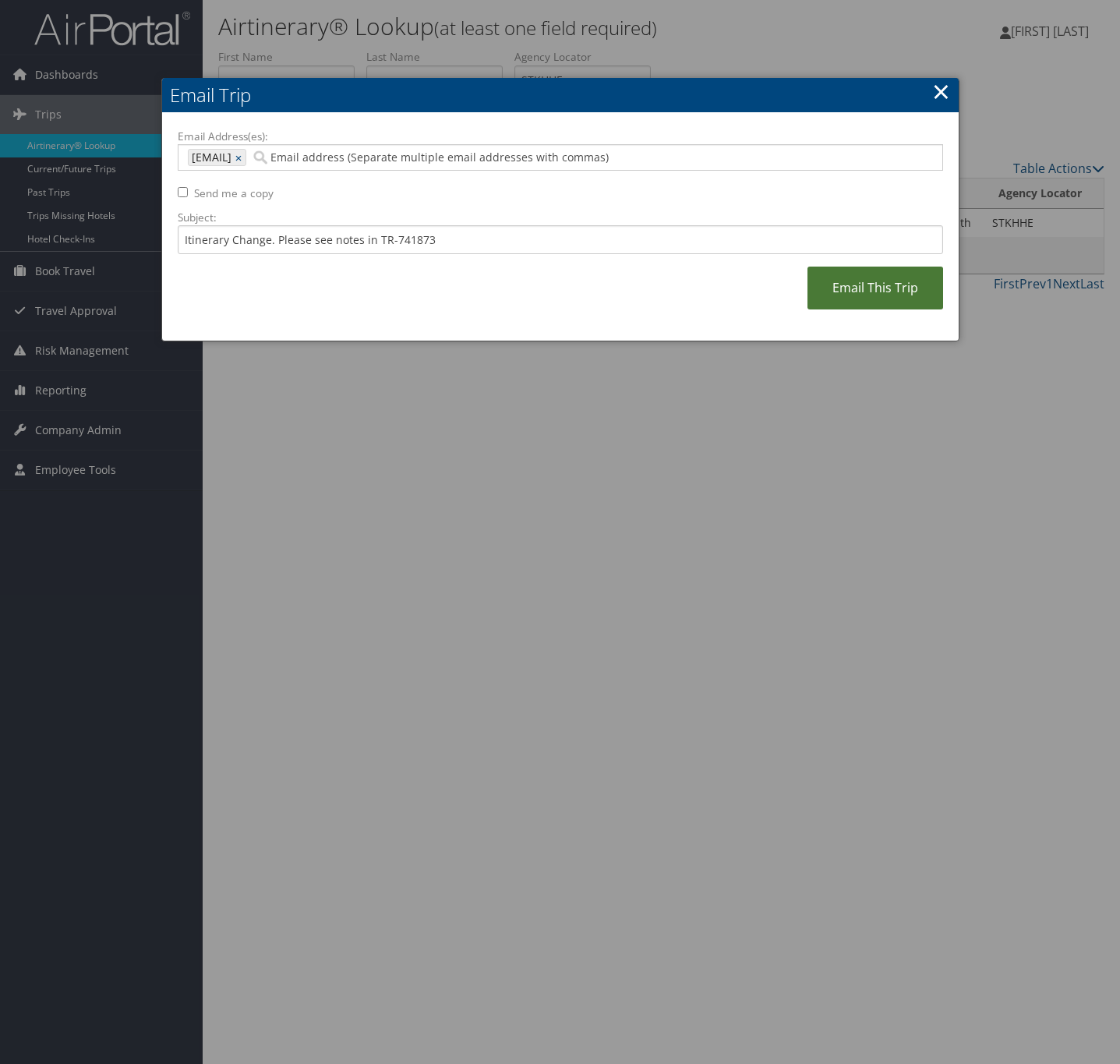 click on "Email This Trip" at bounding box center (875, 288) 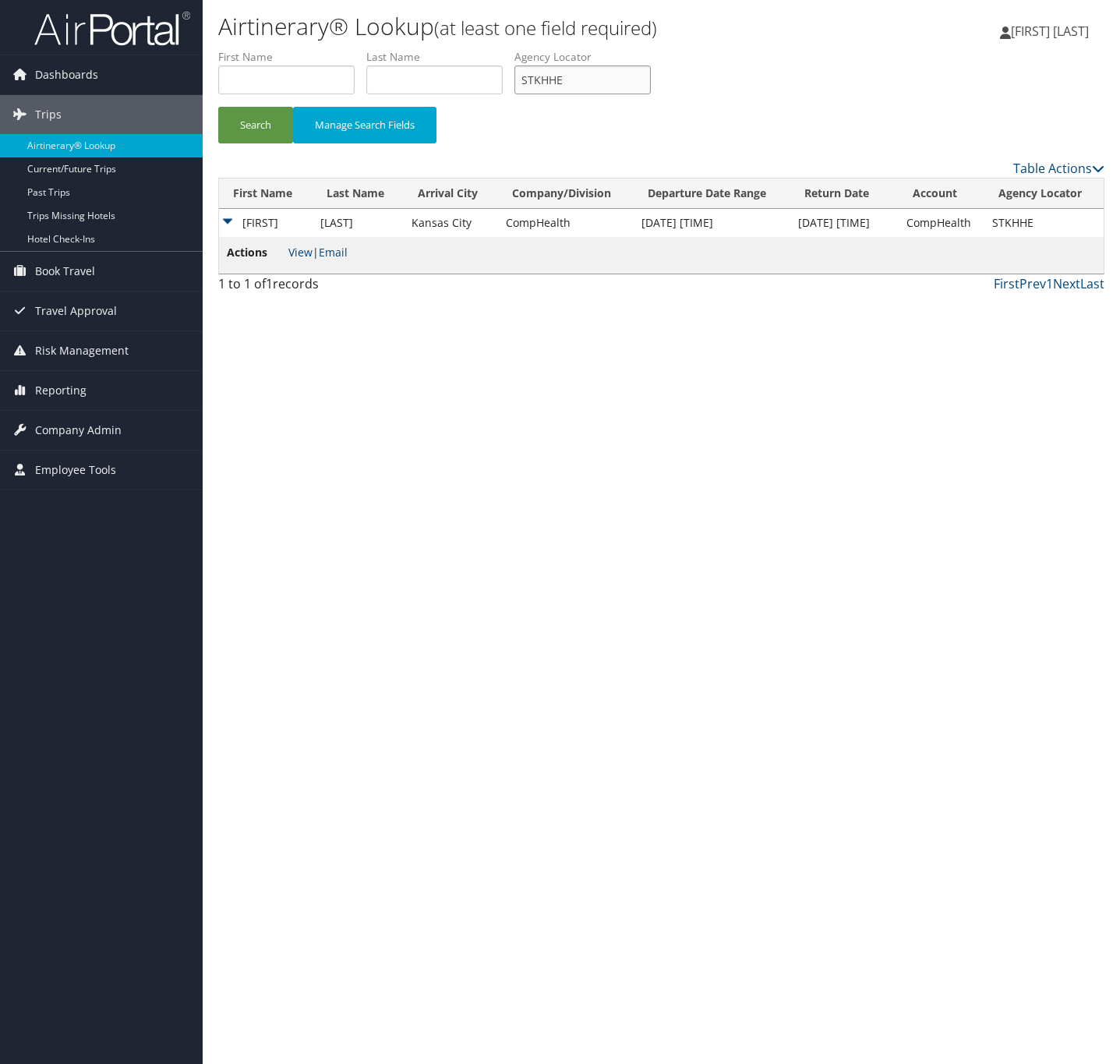 click on "STKHHE" at bounding box center [582, 80] 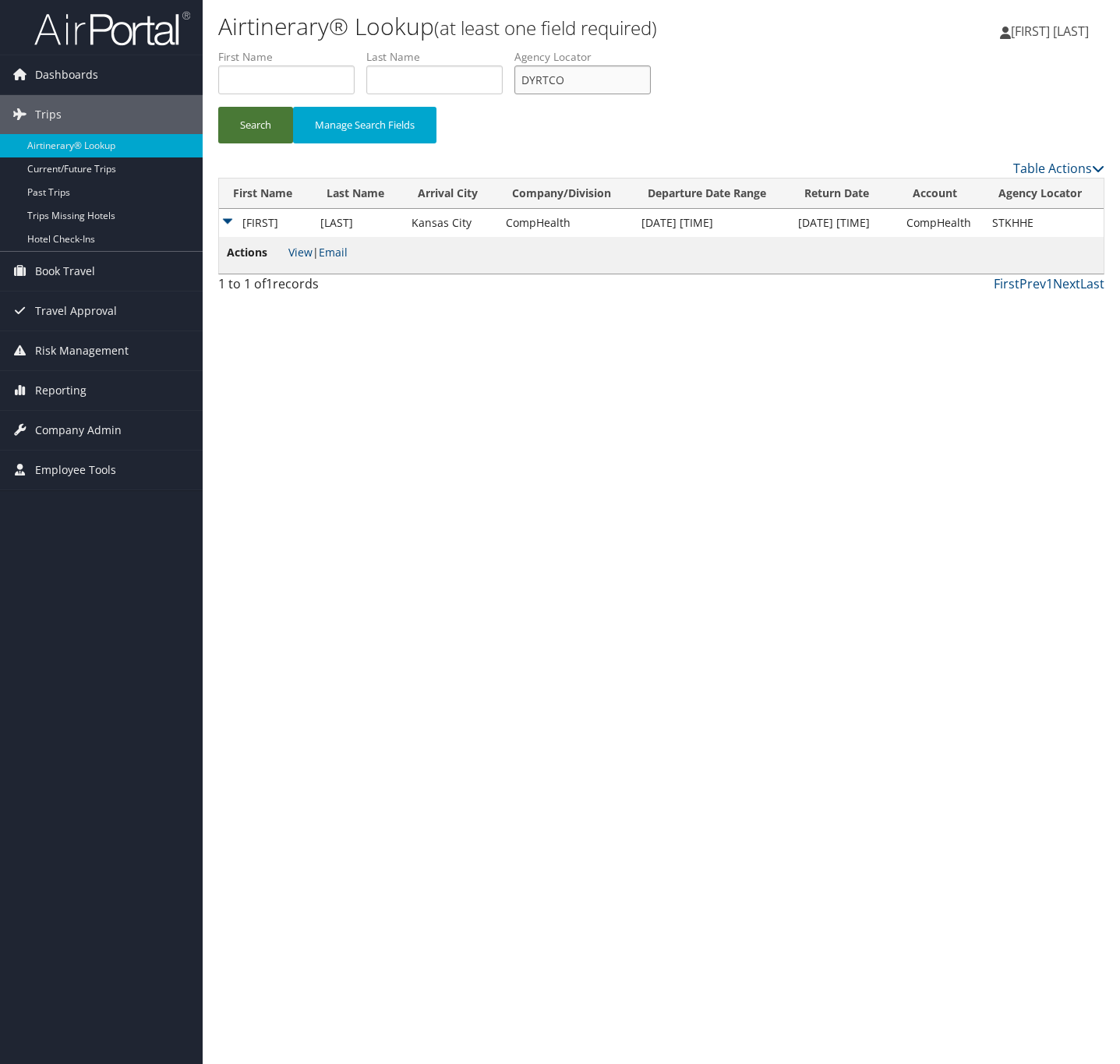 type on "DYRTCO" 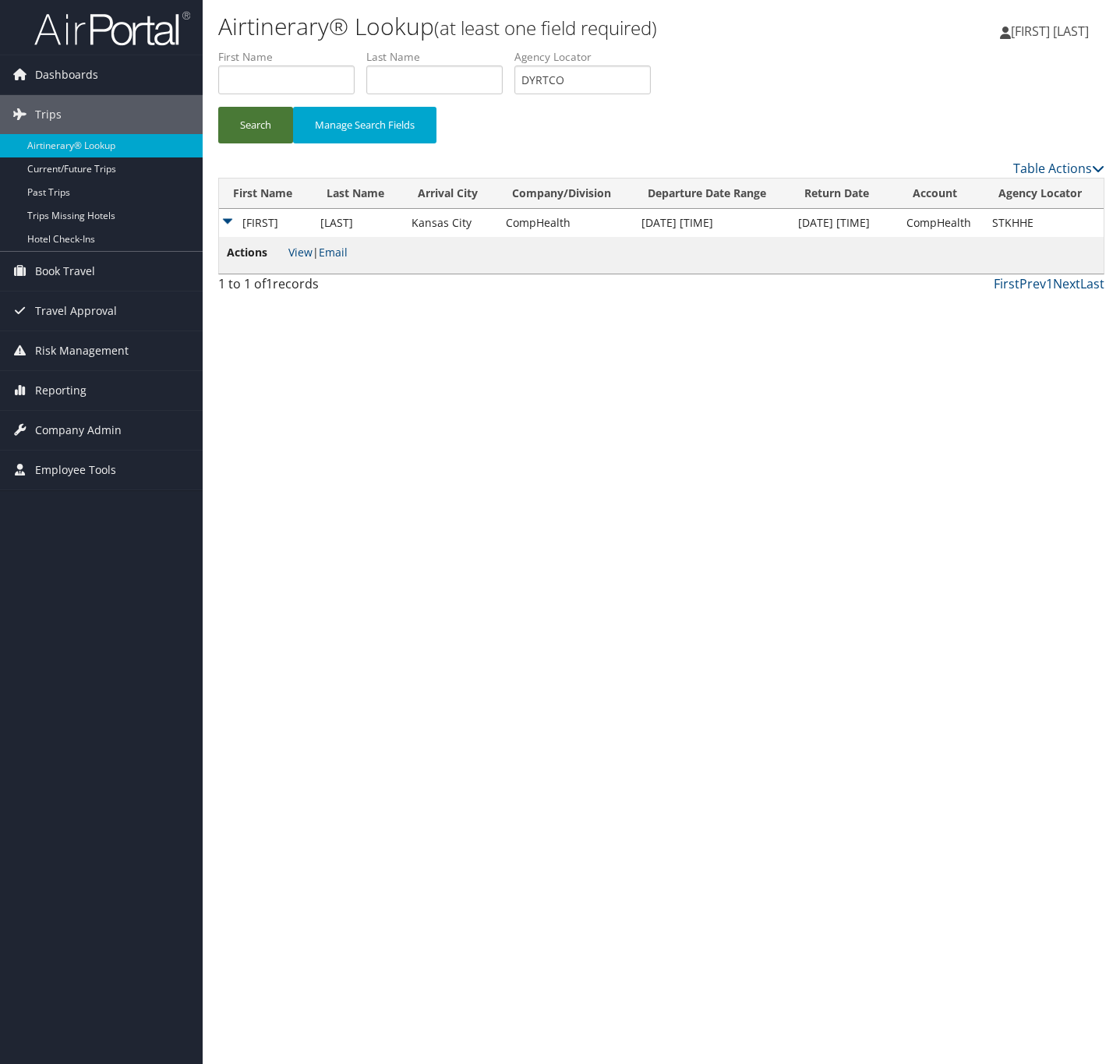 click on "Search" at bounding box center [256, 125] 